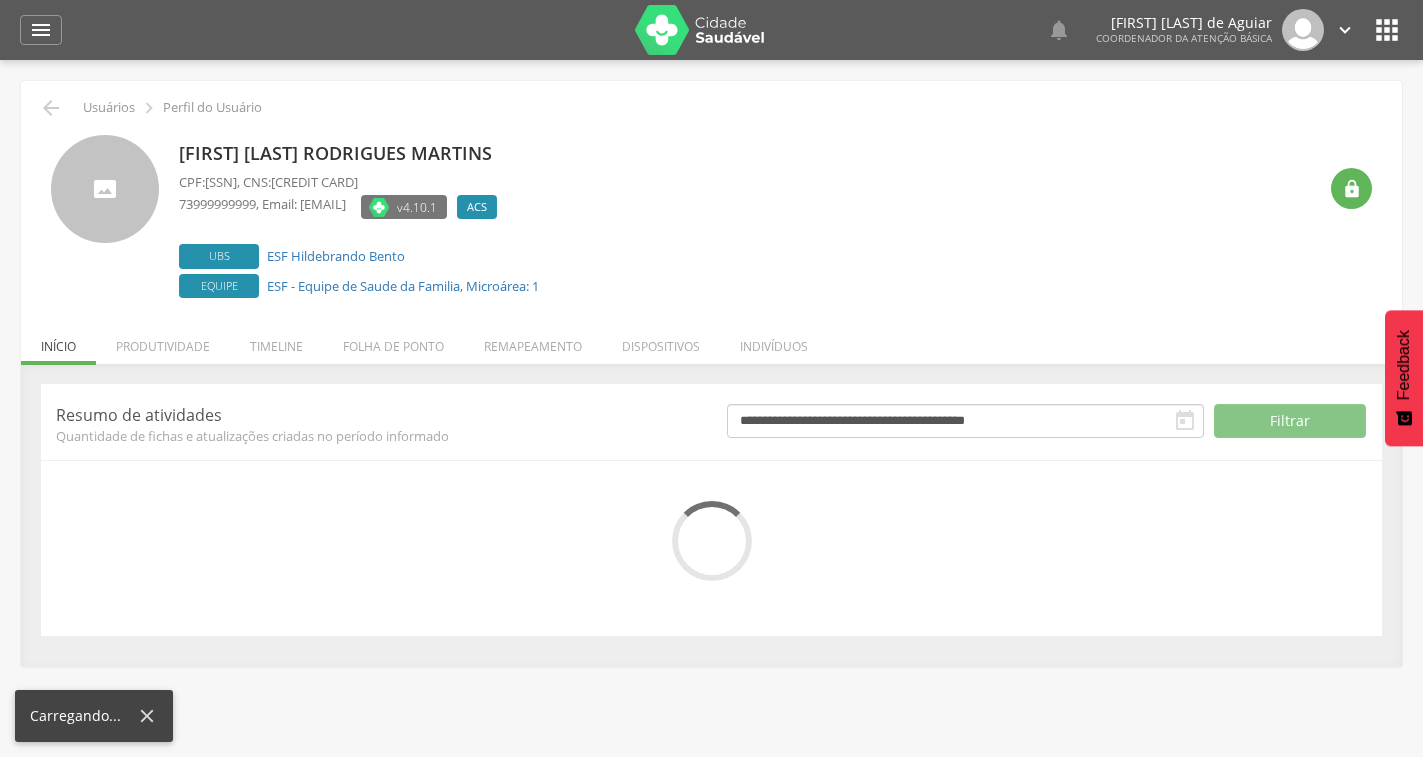 scroll, scrollTop: 0, scrollLeft: 0, axis: both 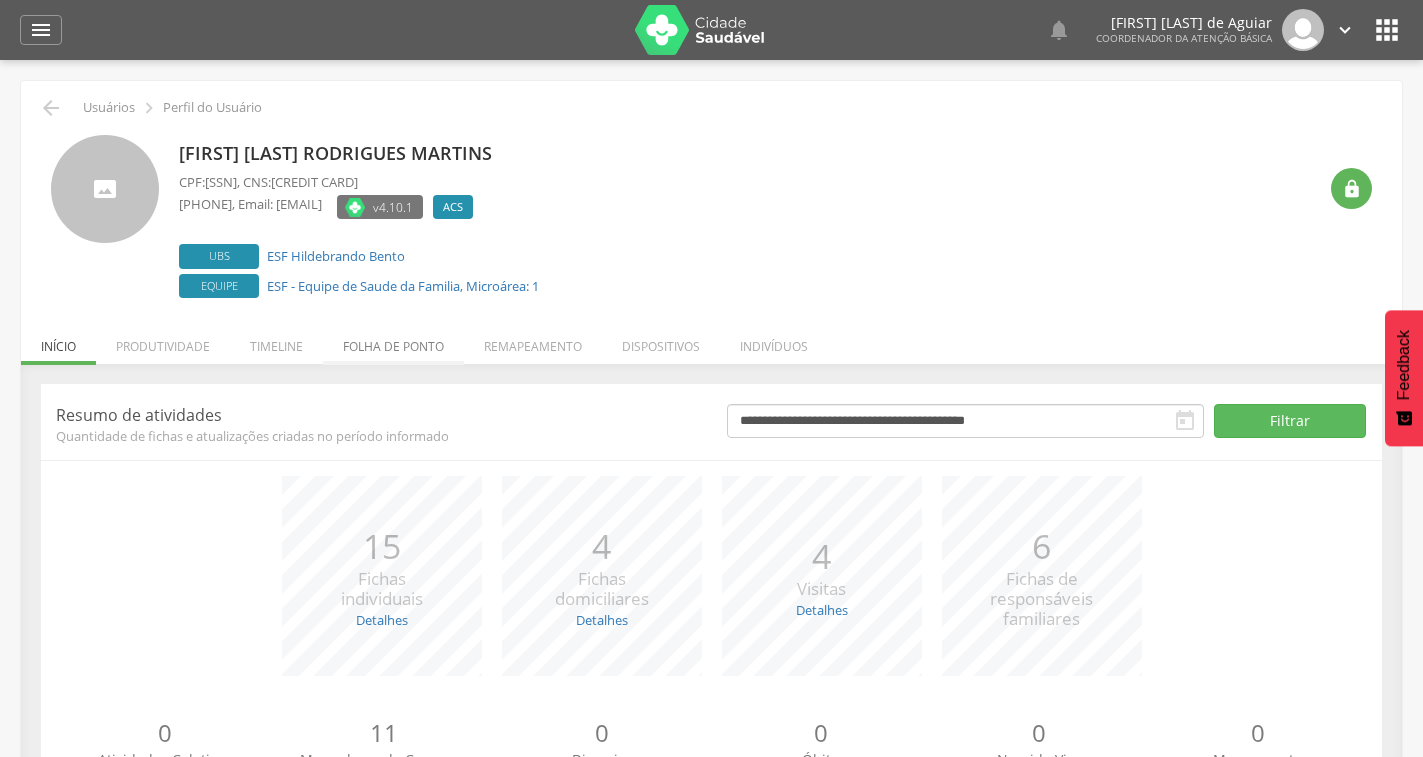 click on "Folha de ponto" at bounding box center [393, 341] 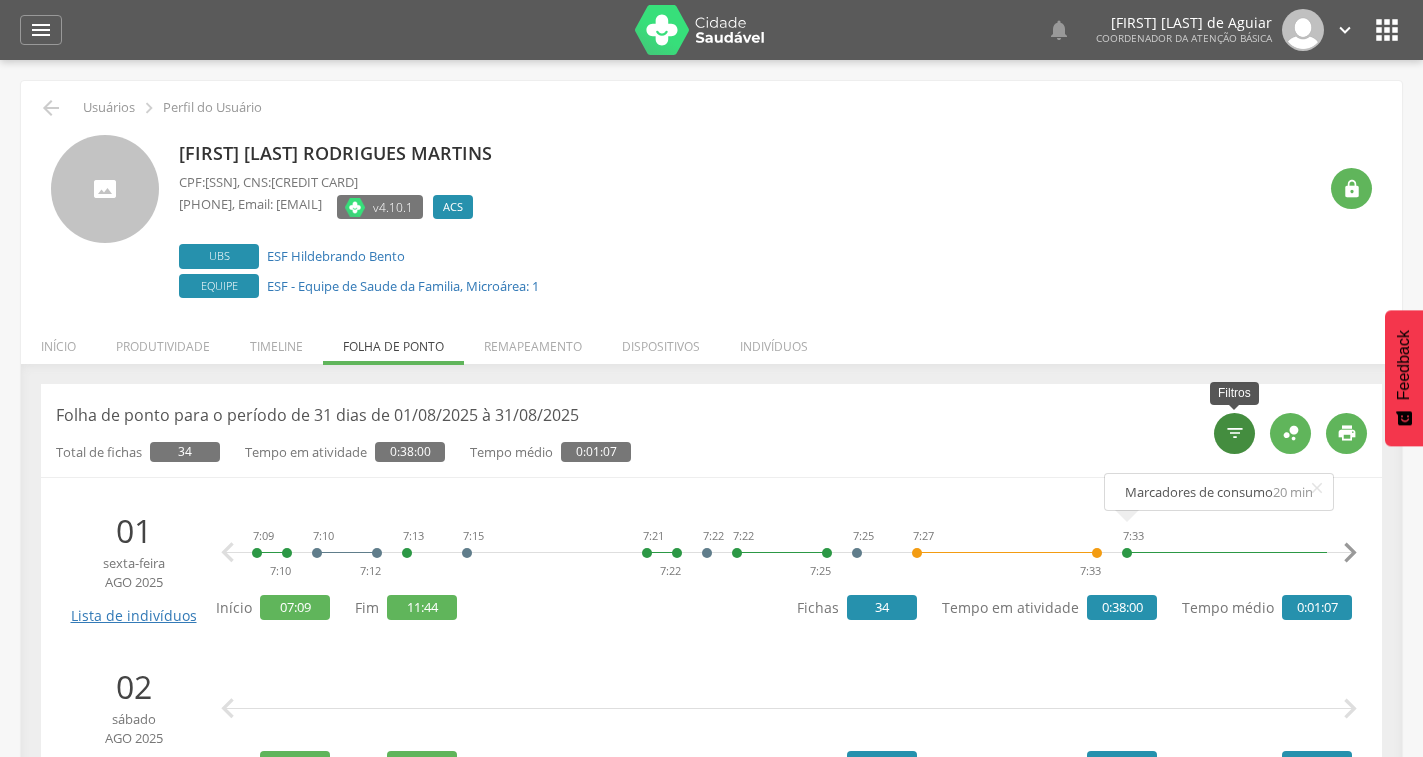 click on "" at bounding box center (1234, 433) 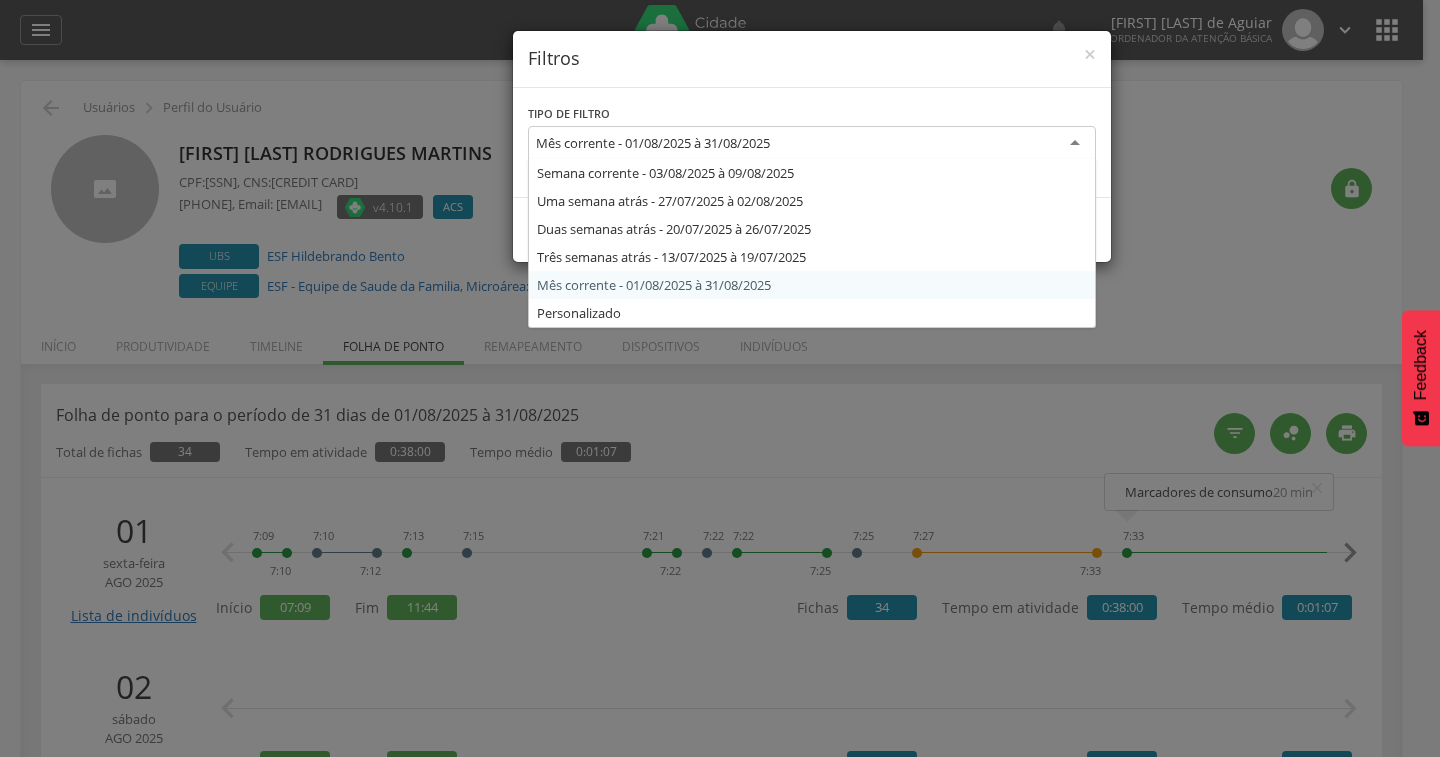 click on "Mês corrente - 01/08/2025 à 31/08/2025" at bounding box center (812, 144) 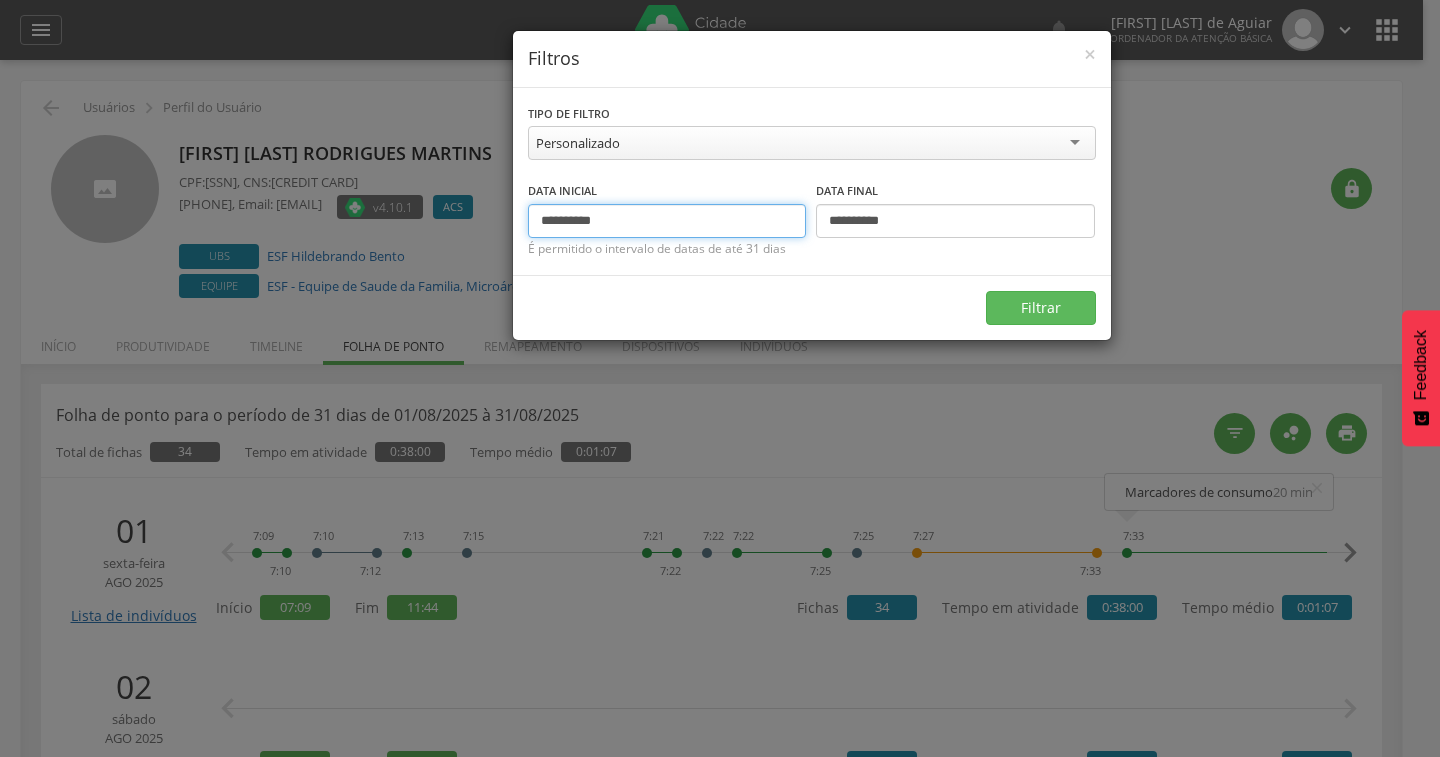 click on "**********" at bounding box center [667, 221] 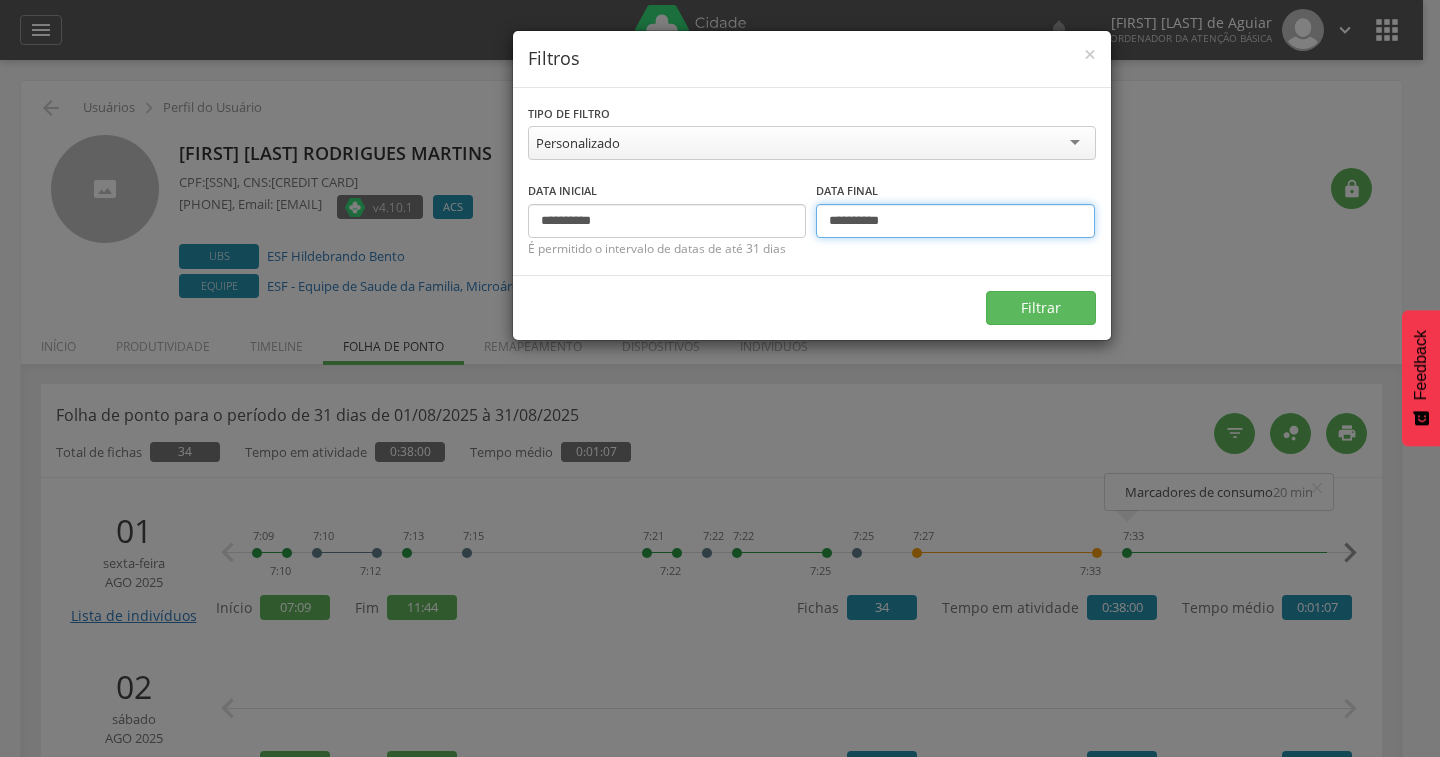 click on "**********" at bounding box center [955, 221] 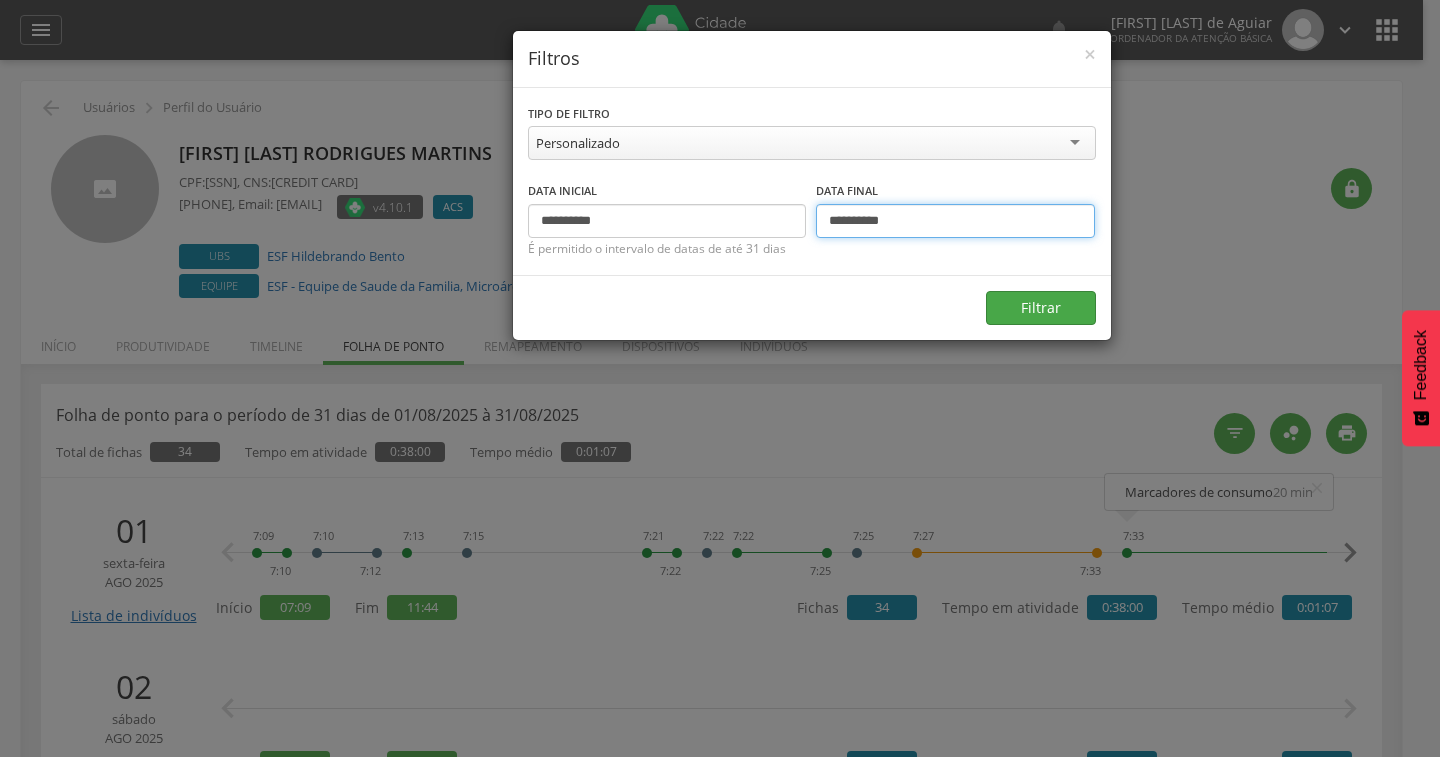 type on "**********" 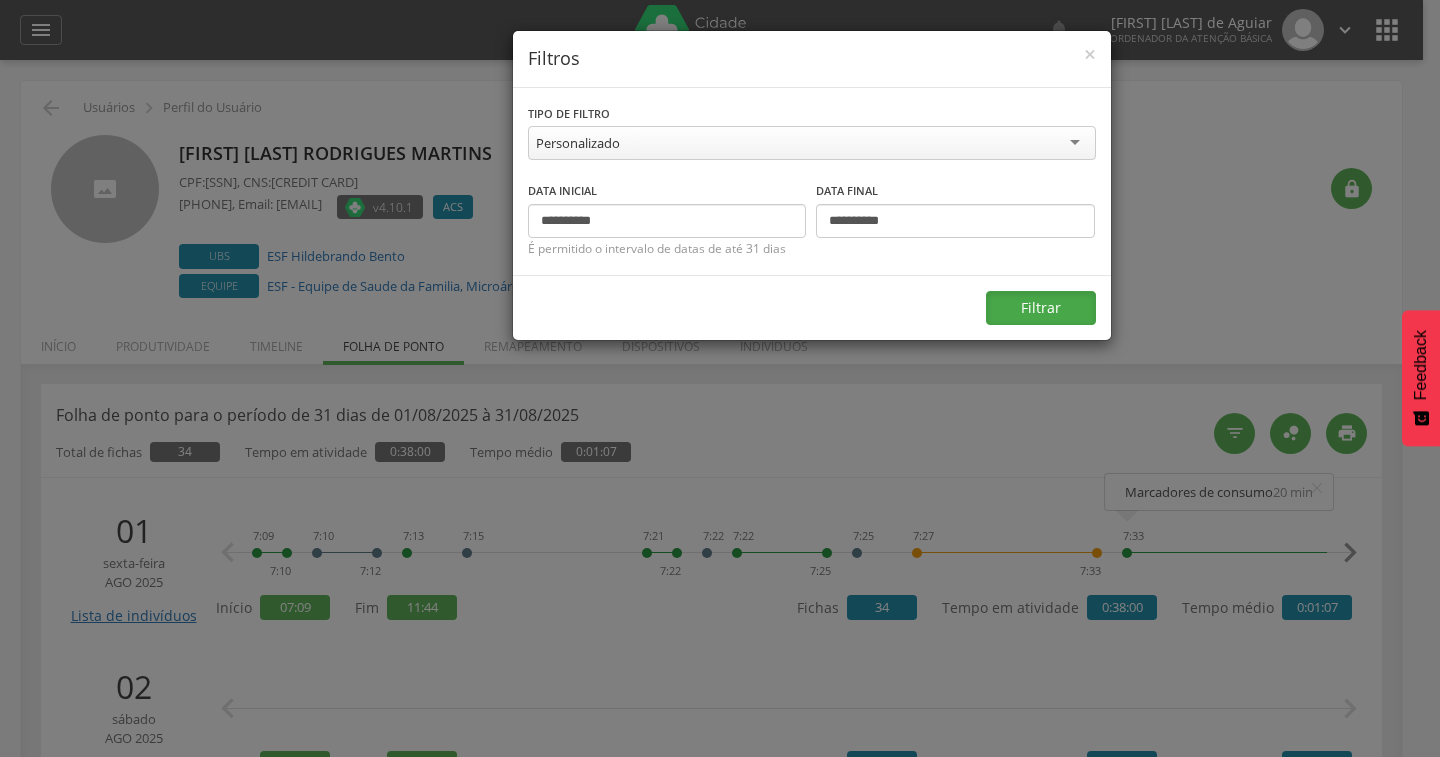 click on "Filtrar" at bounding box center (1041, 308) 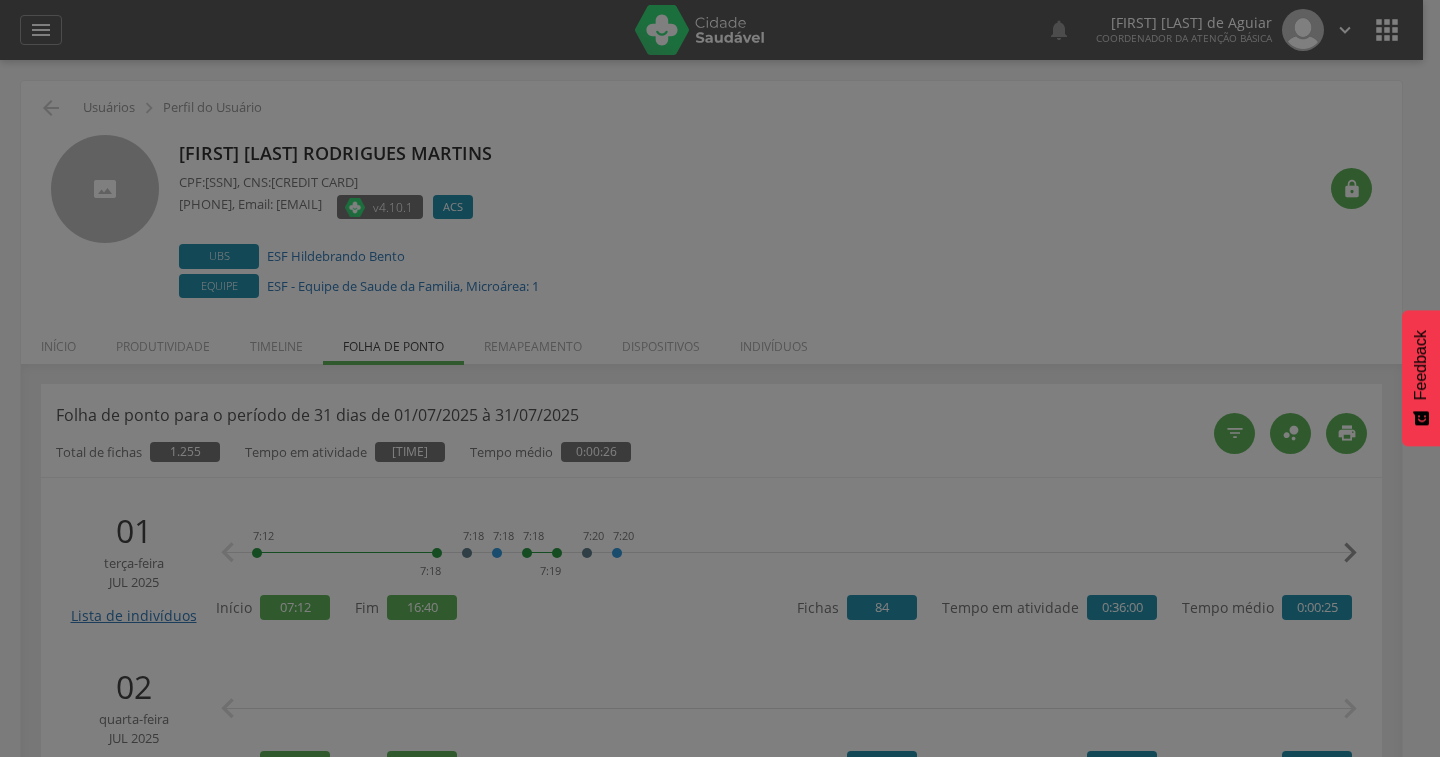 type on "**********" 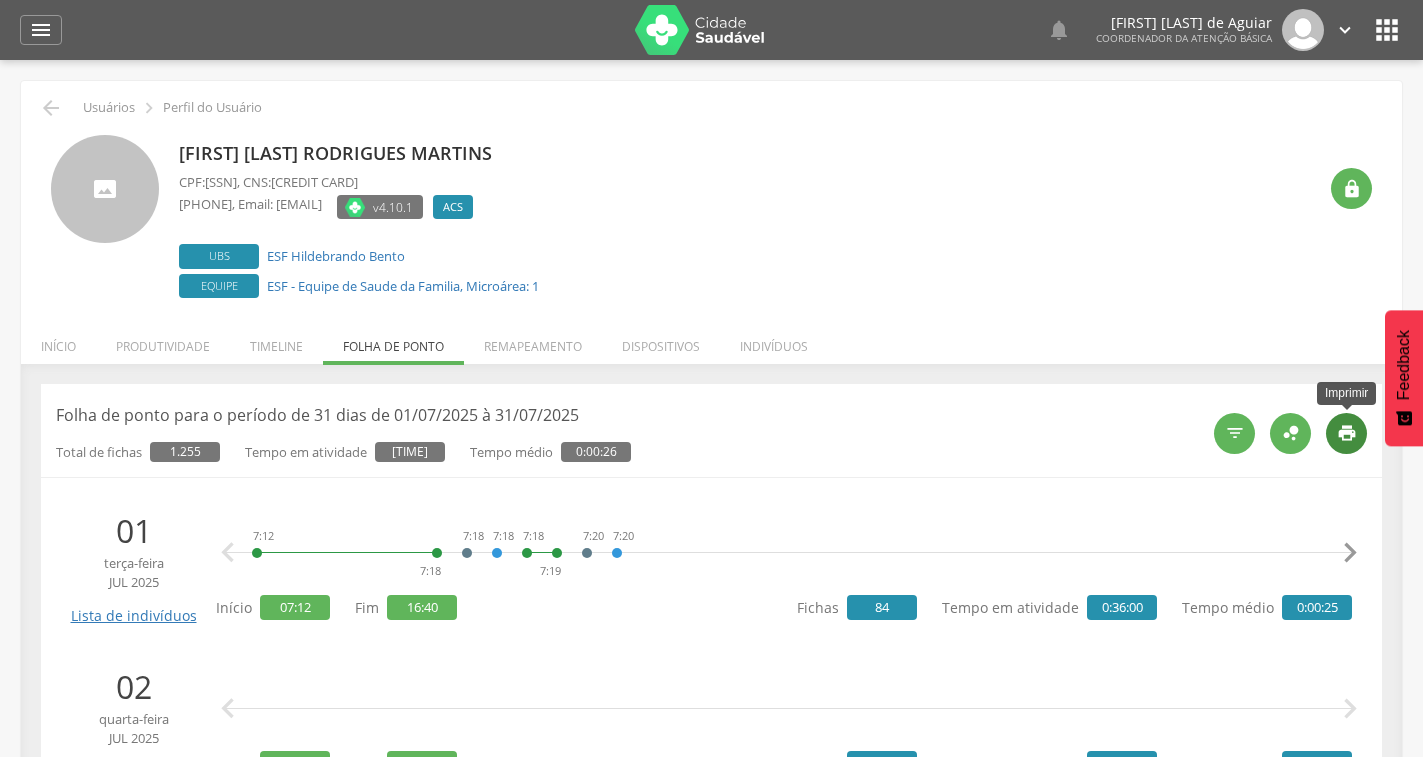 click on "" at bounding box center (1346, 433) 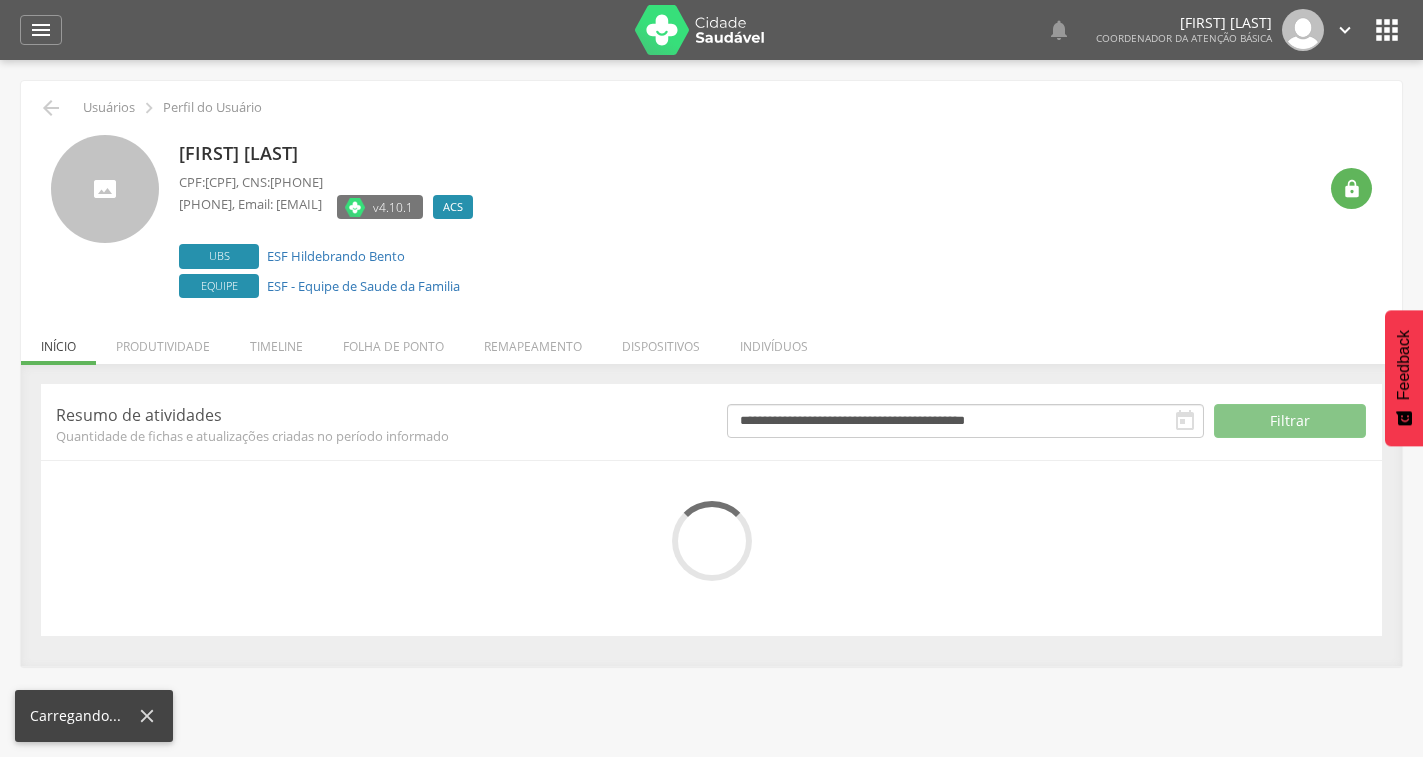 scroll, scrollTop: 0, scrollLeft: 0, axis: both 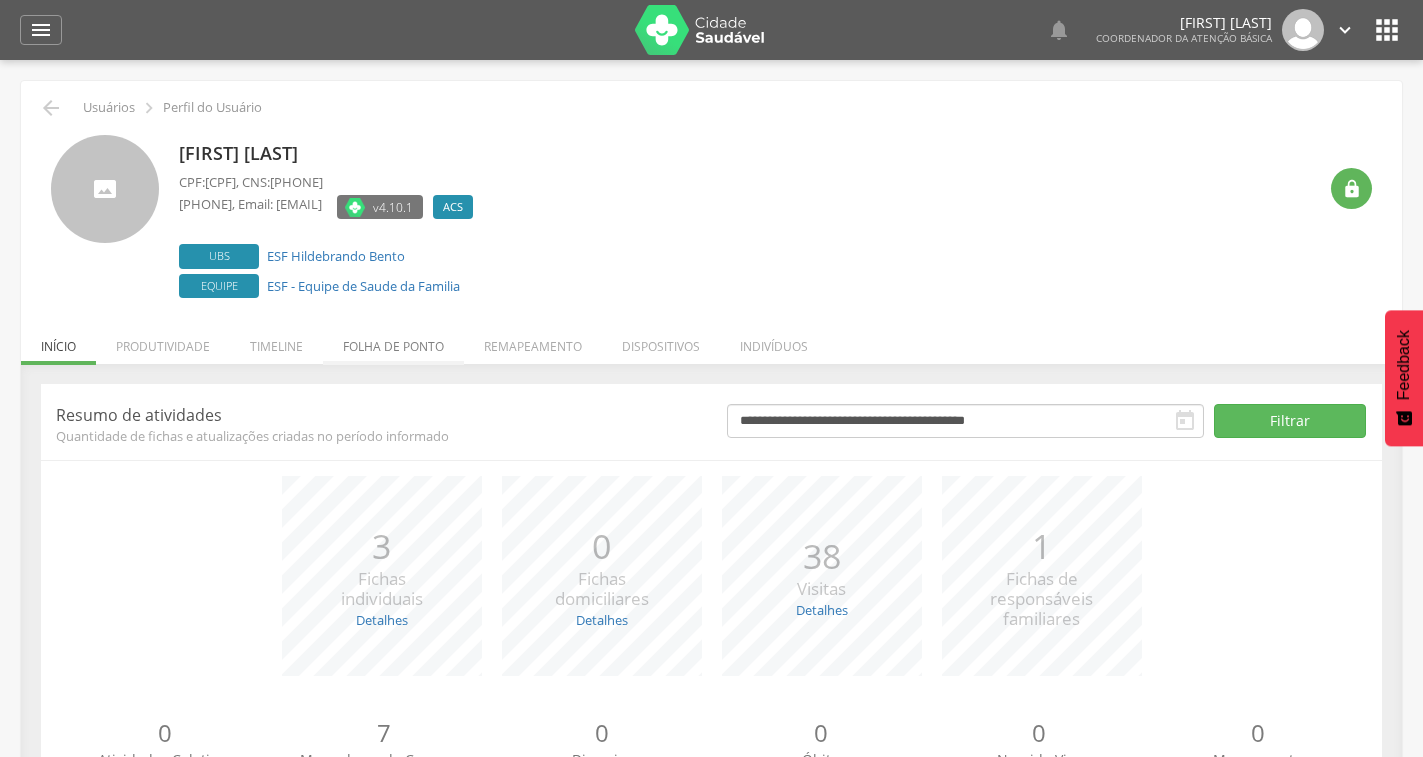 click on "Folha de ponto" at bounding box center (393, 341) 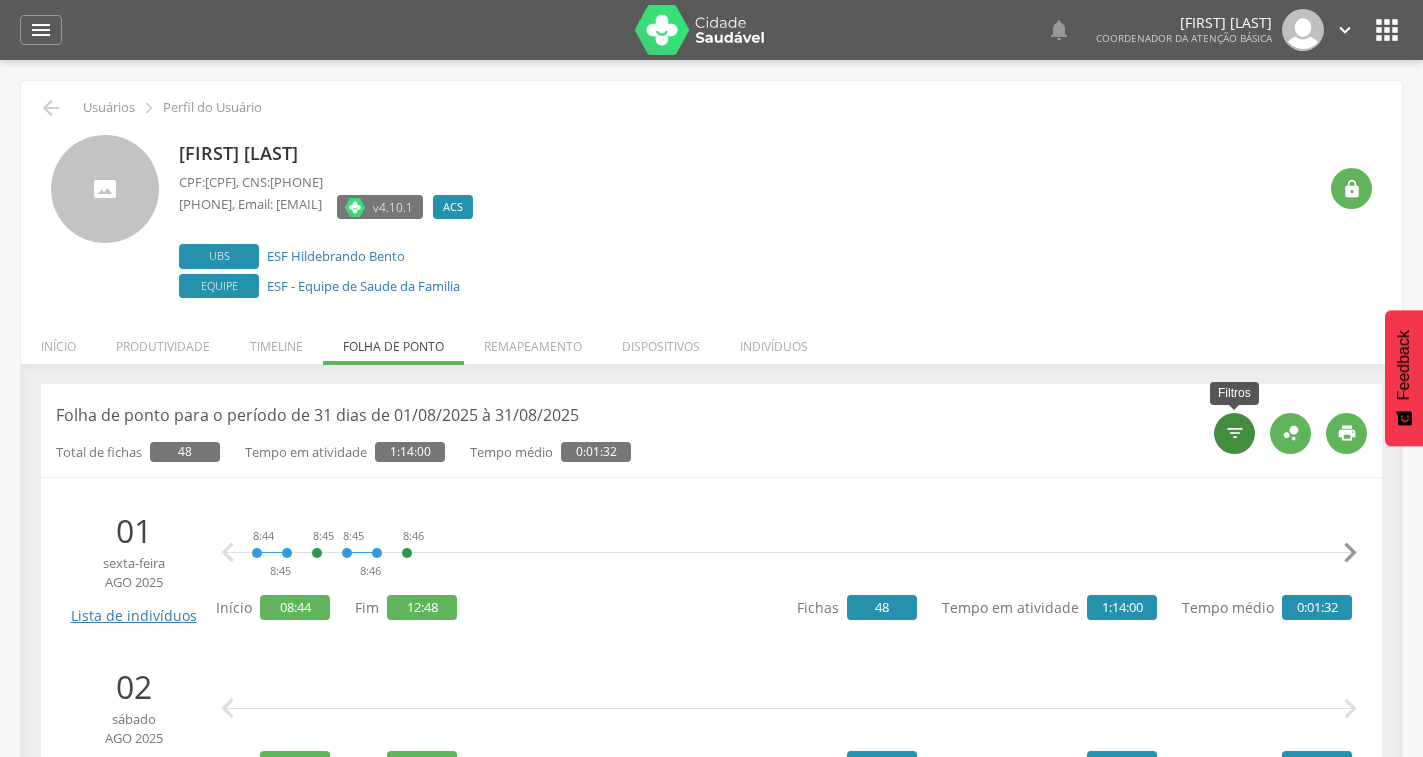 click on "" at bounding box center [1235, 433] 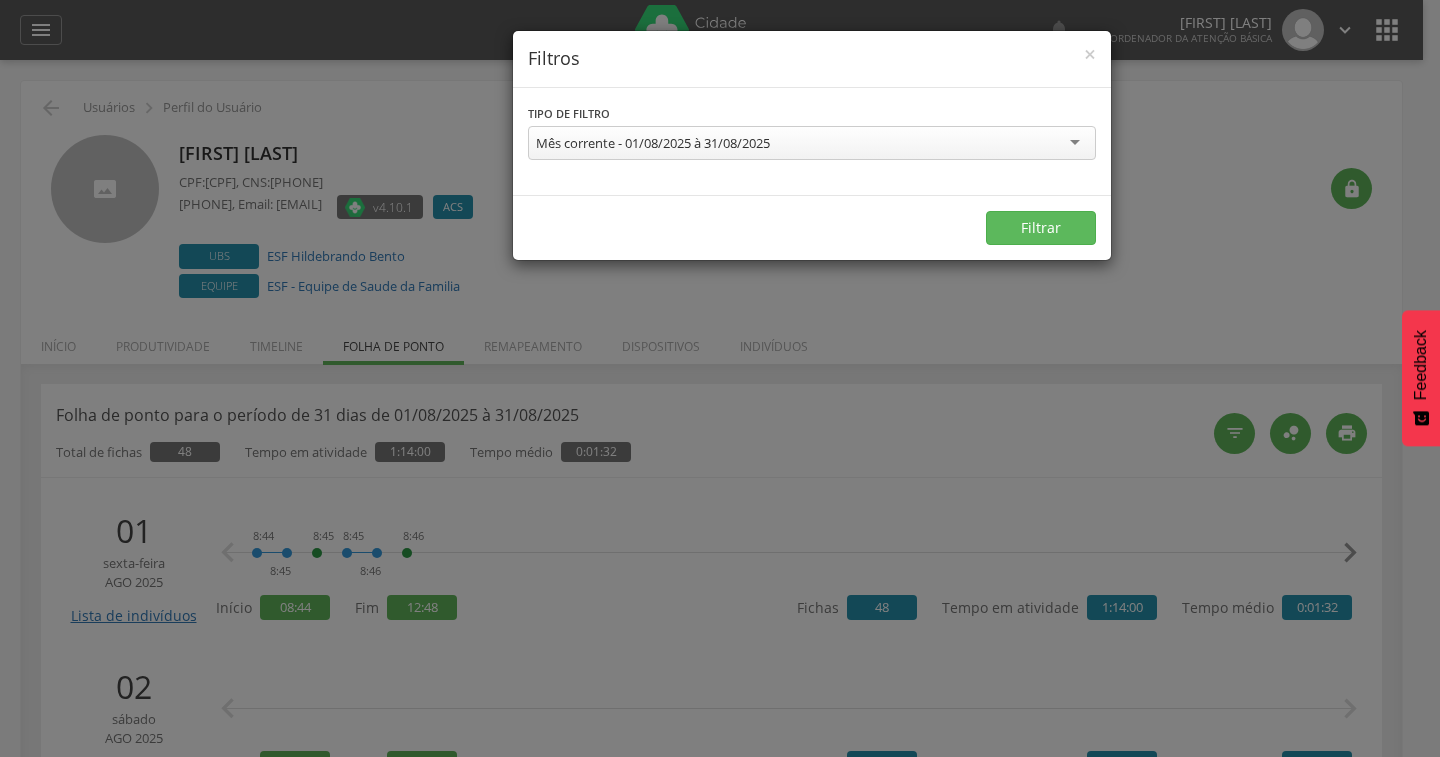 click on "Mês corrente - 01/08/2025 à 31/08/2025" at bounding box center (812, 143) 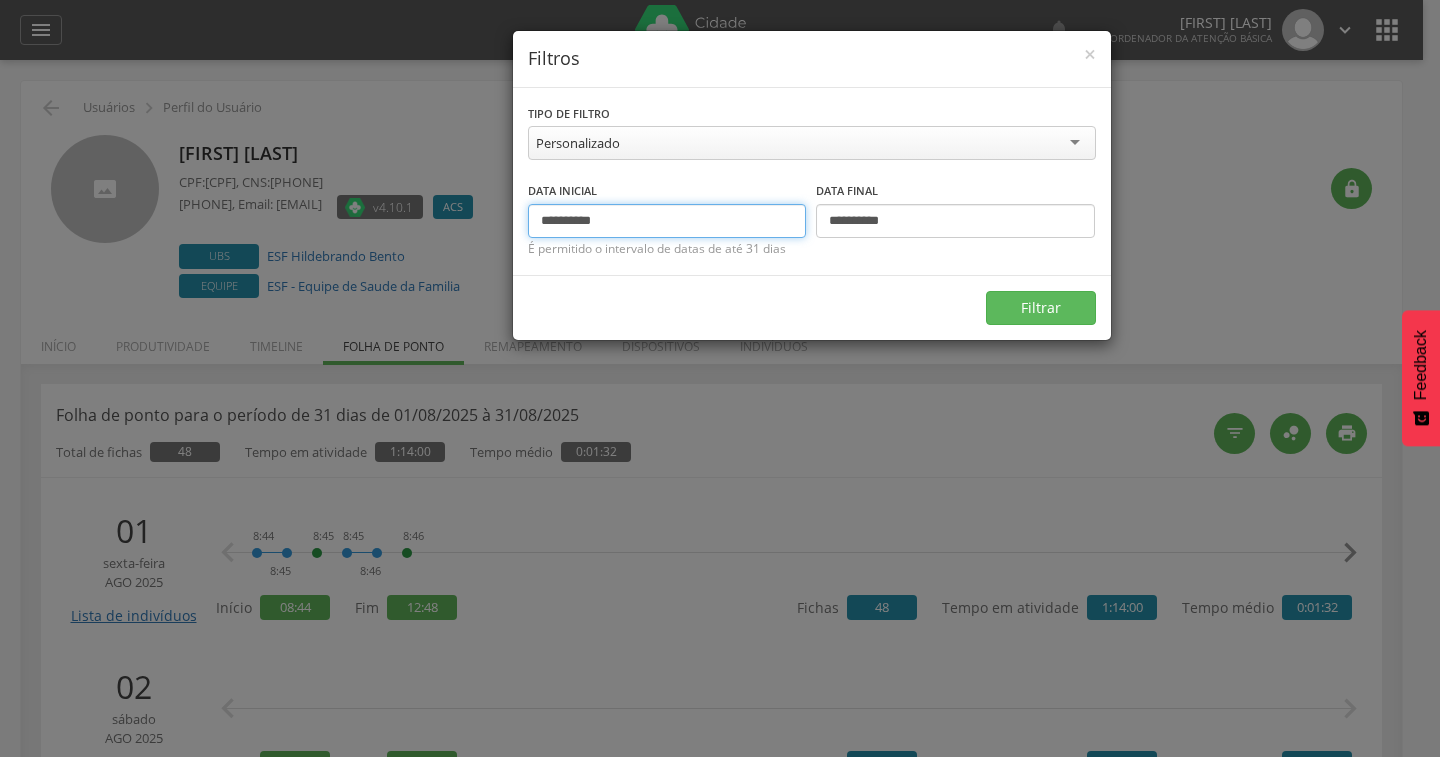 click on "**********" at bounding box center [667, 221] 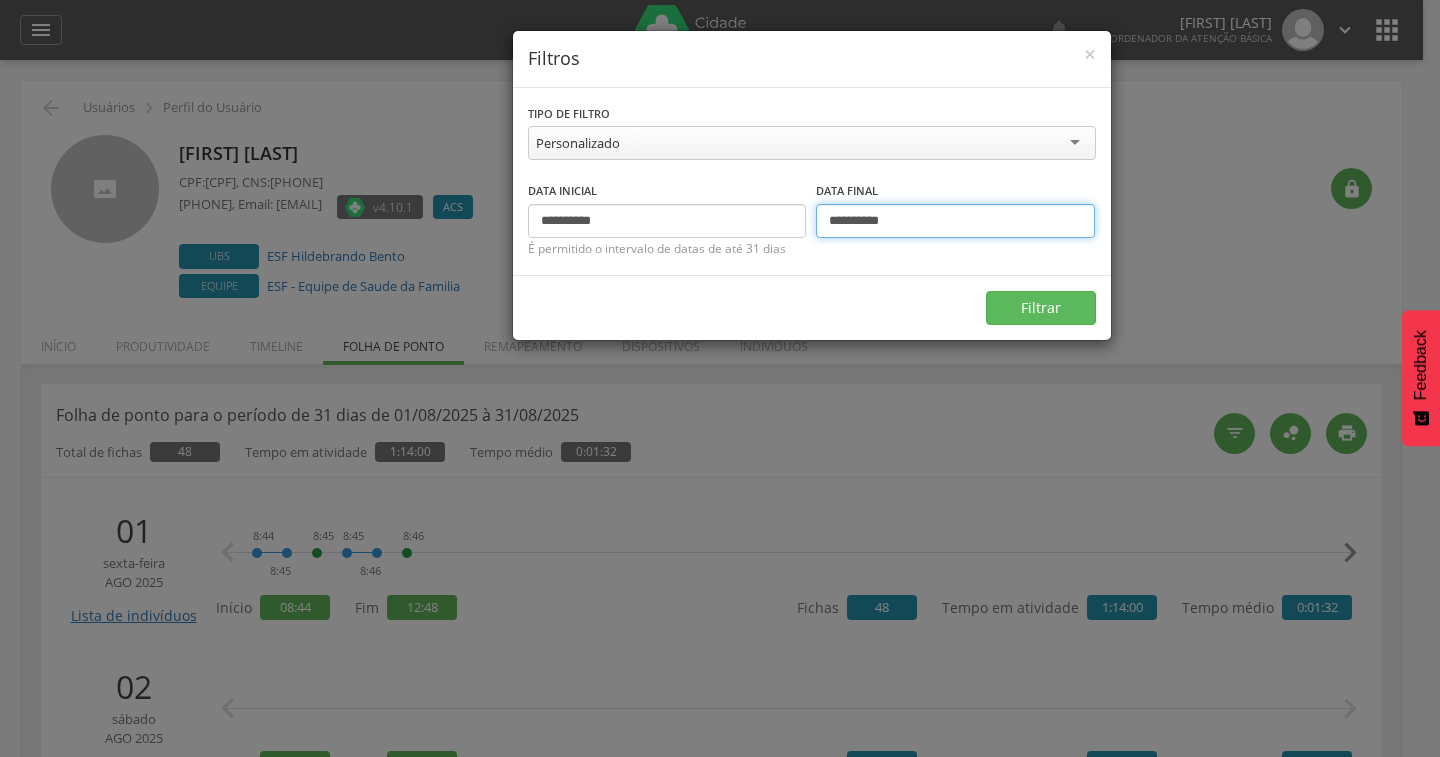 click on "**********" at bounding box center [955, 221] 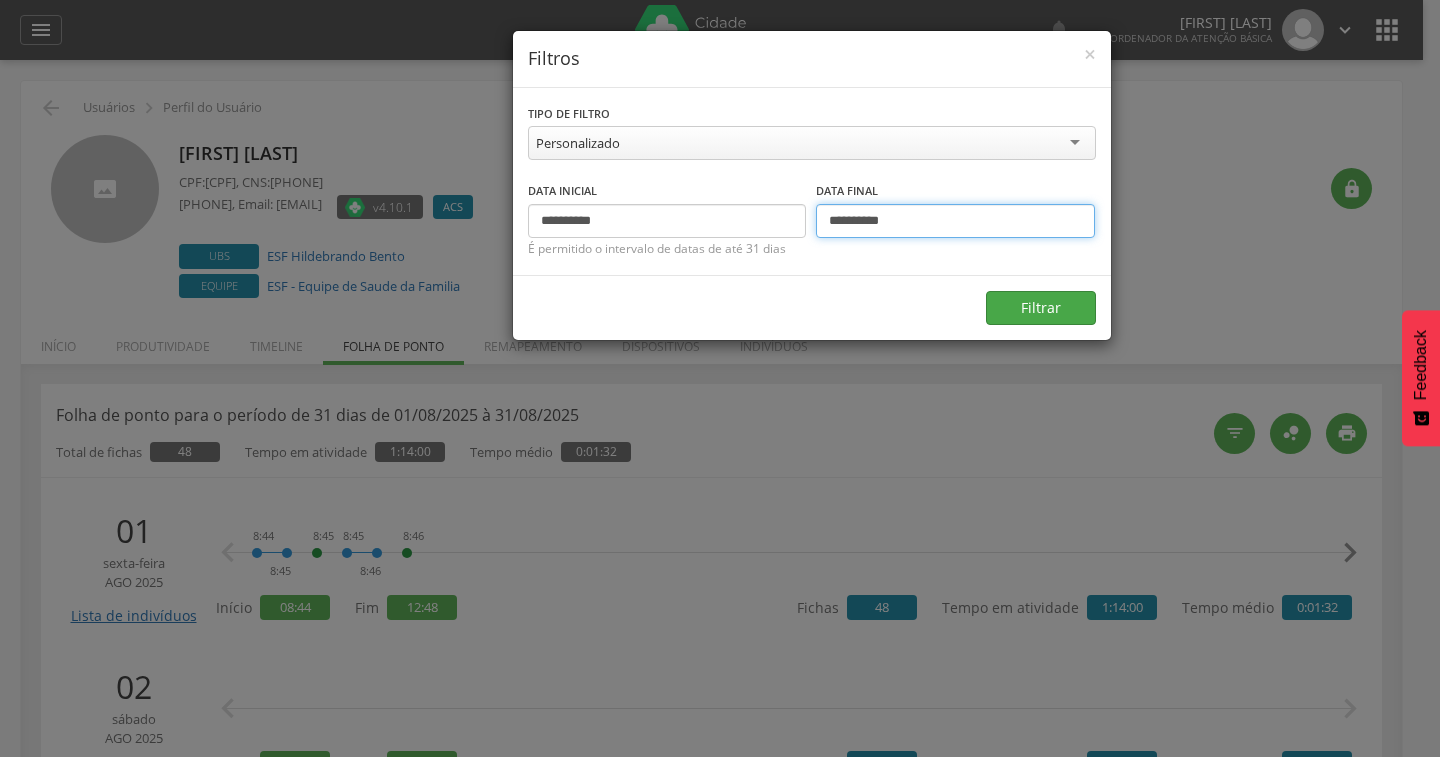 type on "**********" 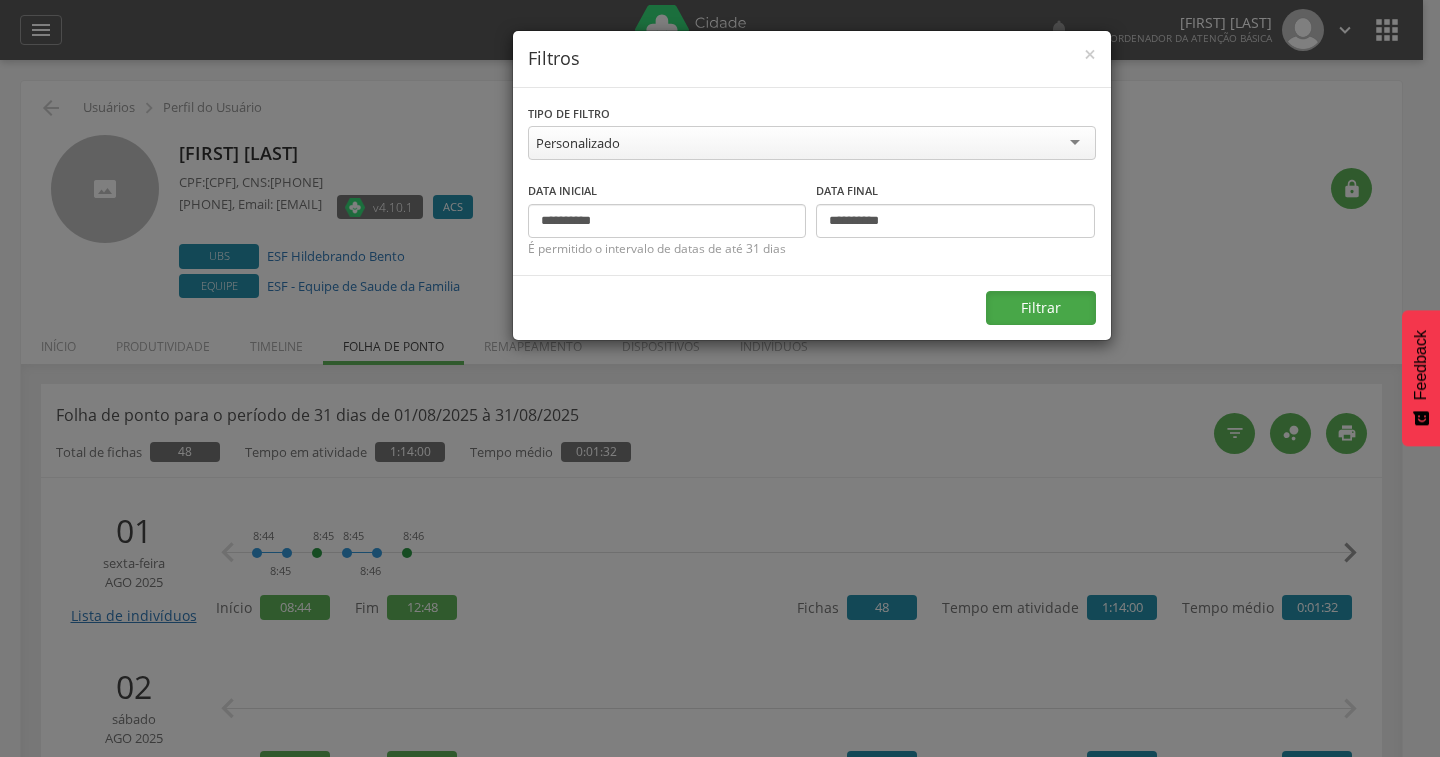 click on "Filtrar" at bounding box center [1041, 308] 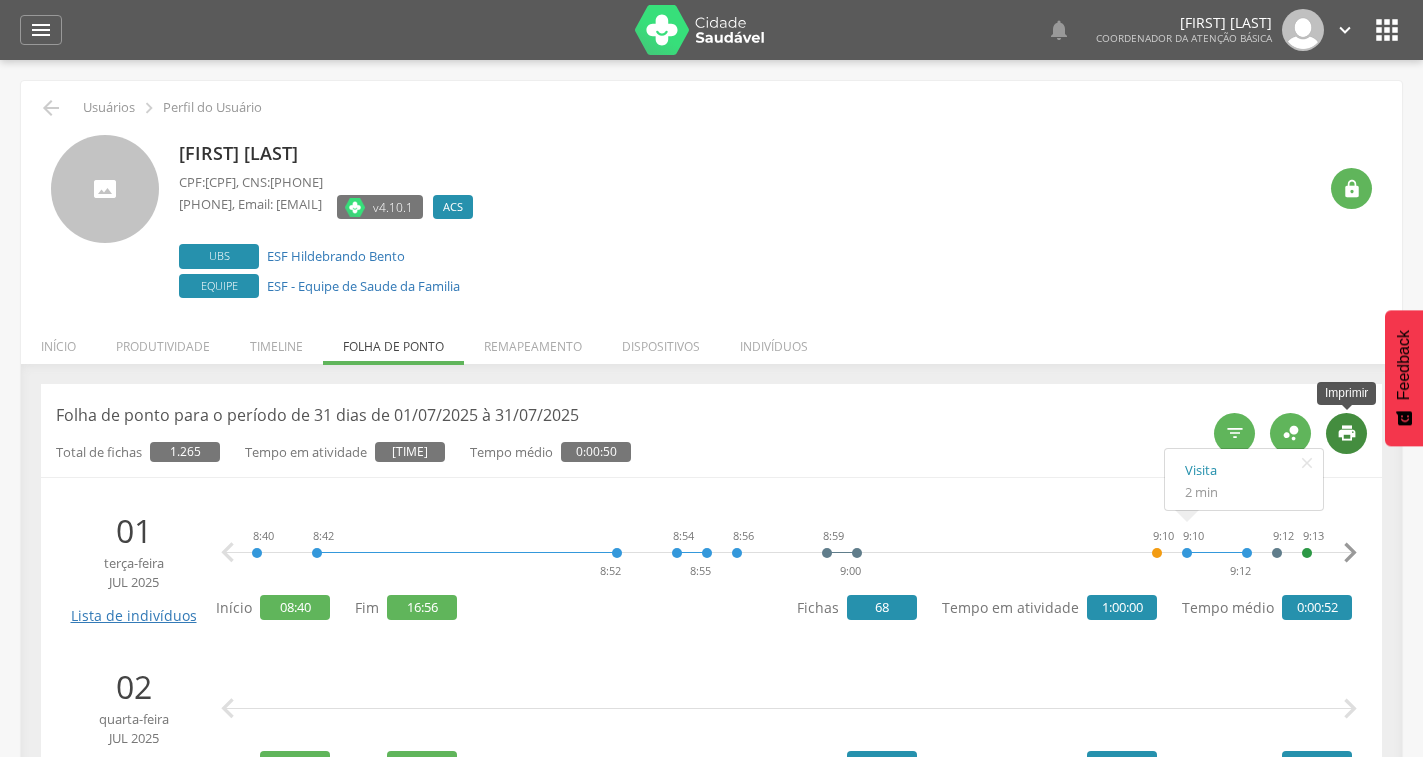 click on "" at bounding box center [1347, 433] 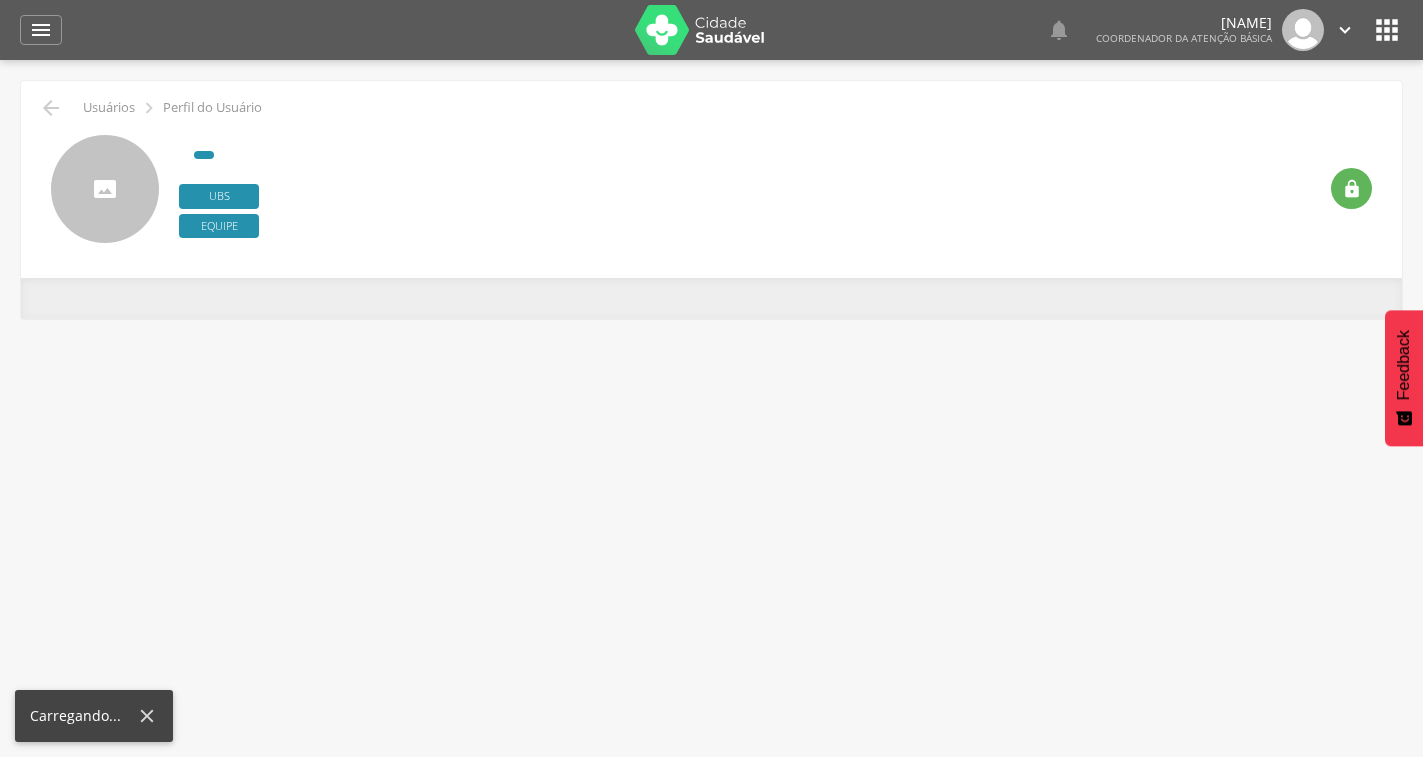scroll, scrollTop: 0, scrollLeft: 0, axis: both 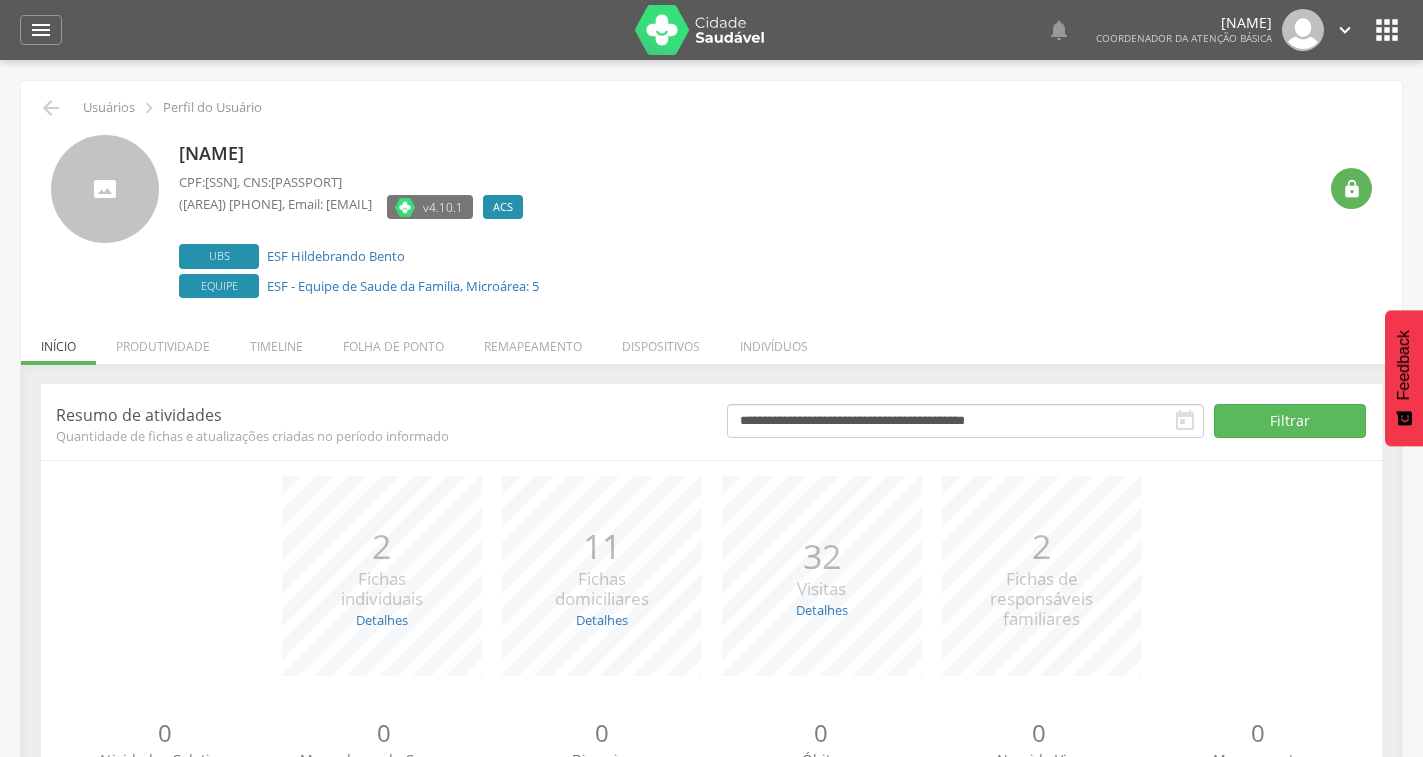 click on "" at bounding box center [1345, 30] 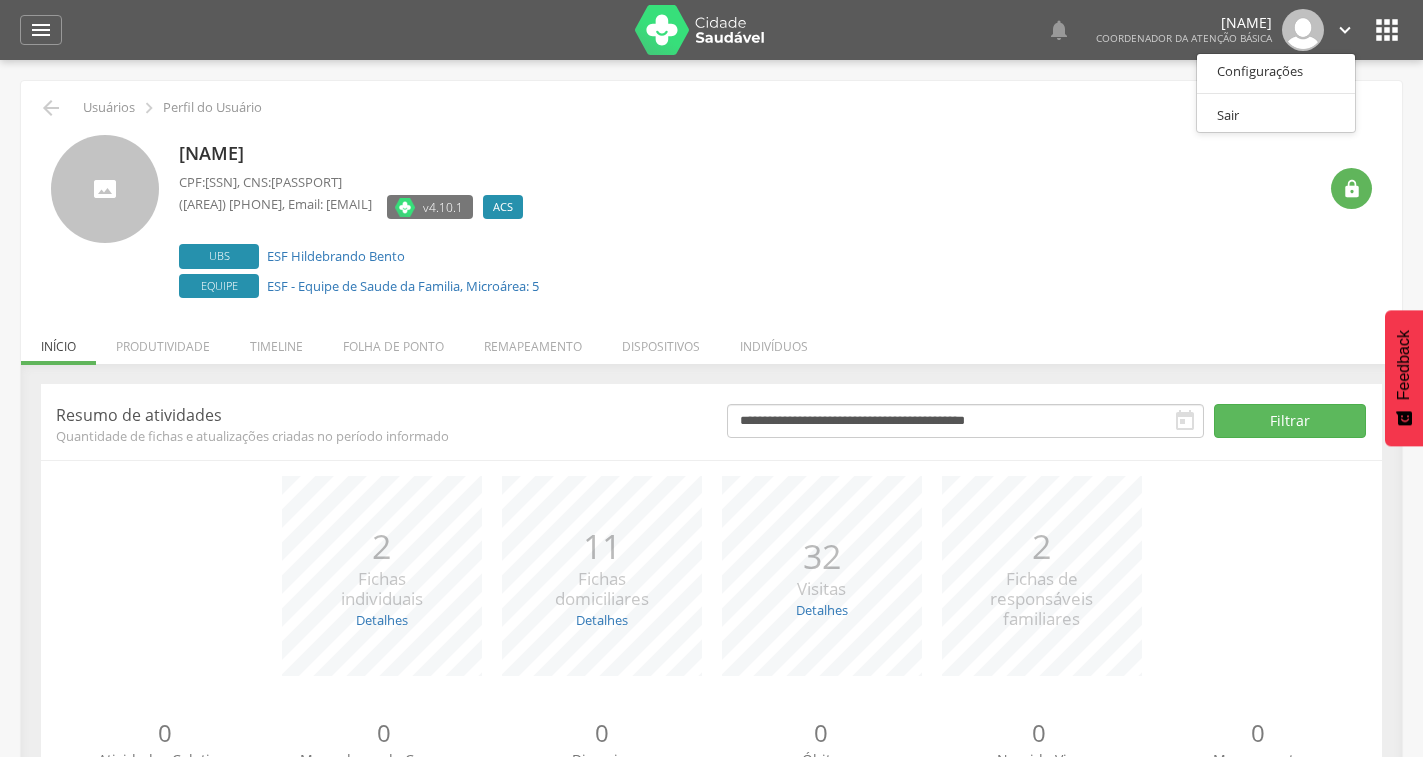 click on "[NAME]
CPF:  [SSN] , CNS:  [PASSPORT]
([AREA]) [EMAIL]
ACS
Desativado
Ubs ESF Hildebrando Bento Equipe ESF - Equipe de Saude da Familia, Microárea: 5" at bounding box center (747, 219) 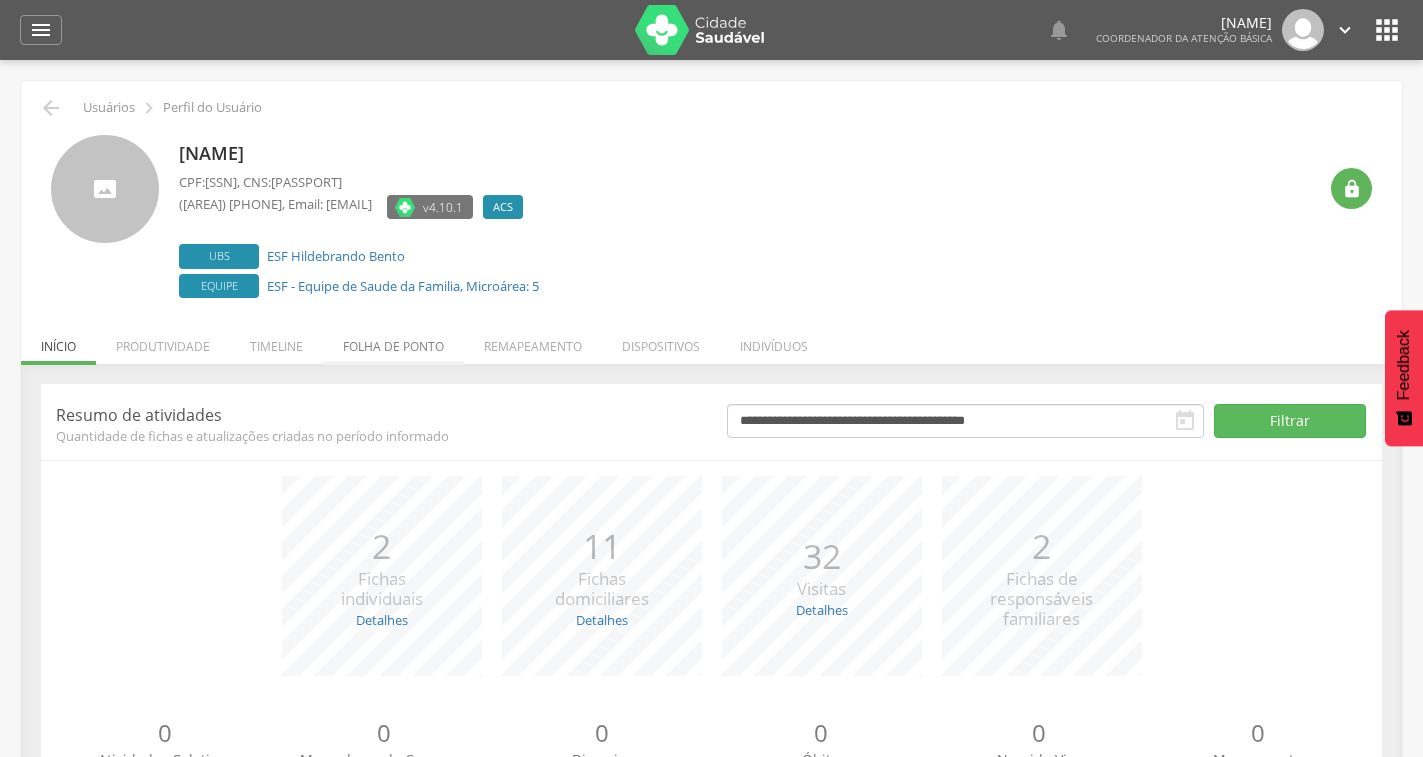 click on "Folha de ponto" at bounding box center (393, 341) 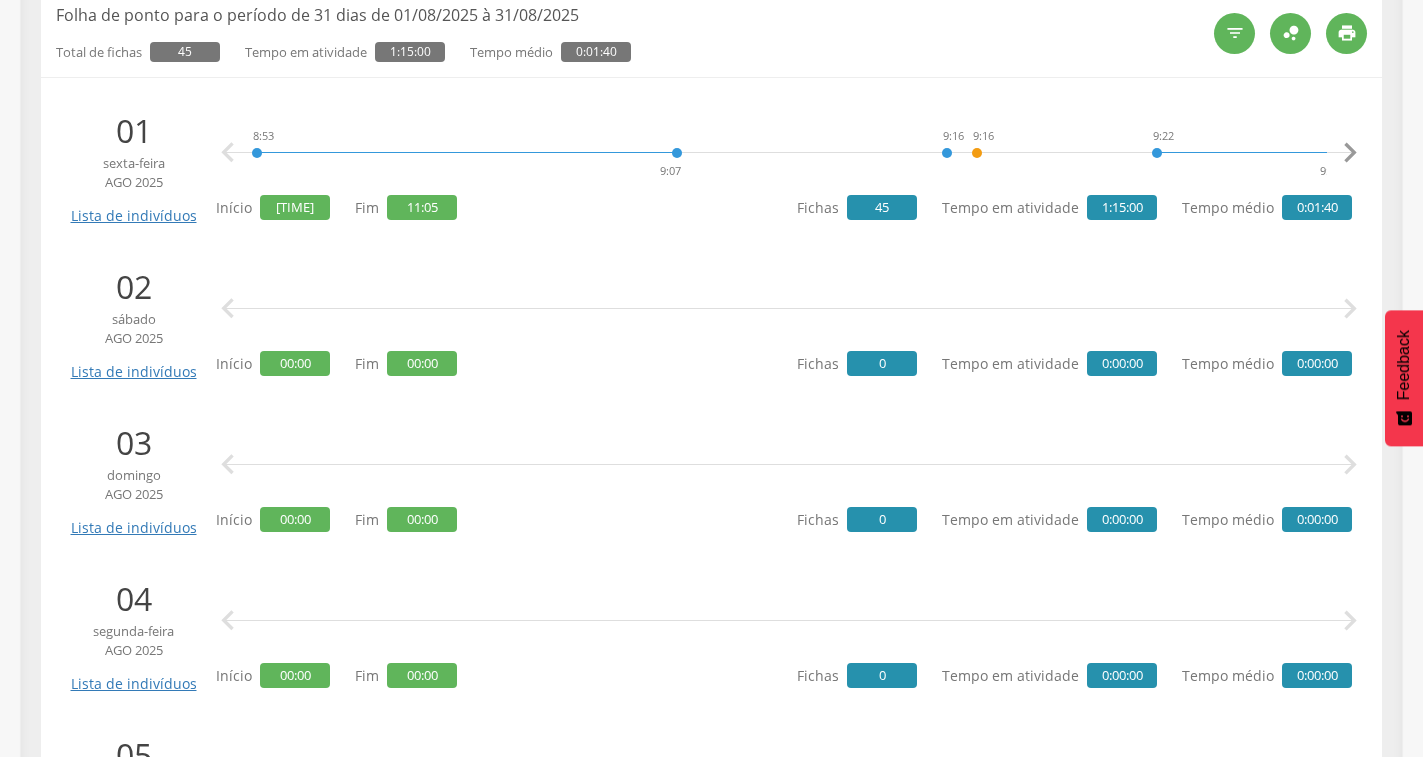 scroll, scrollTop: 0, scrollLeft: 0, axis: both 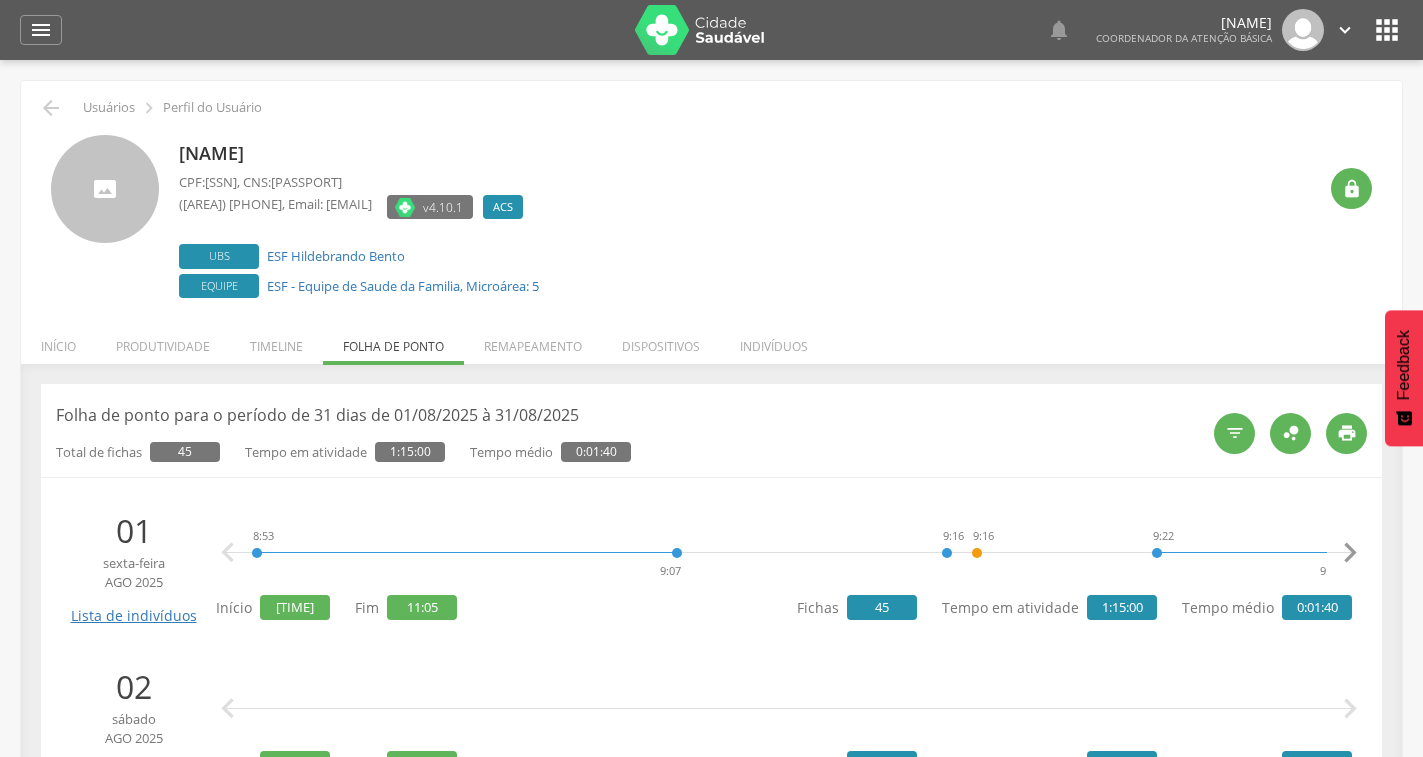 click on "Início
Produtividade
Timeline
Folha de ponto
Remapeamento
Gerenciar acesso
Quarteirões
Ruas
Tubitos
Dispositivos
UBS
Regulação
Indivíduos" at bounding box center [711, 346] 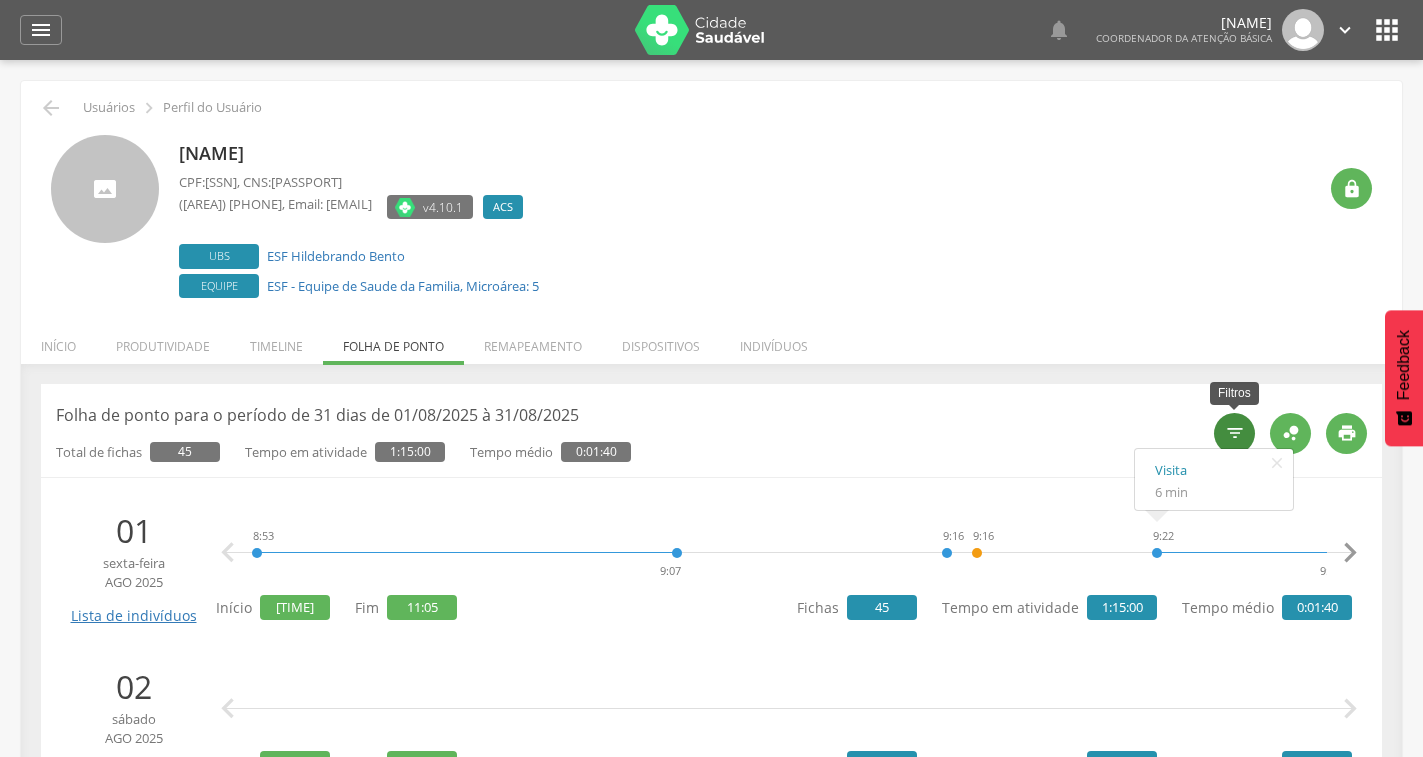 click on "" at bounding box center [1235, 433] 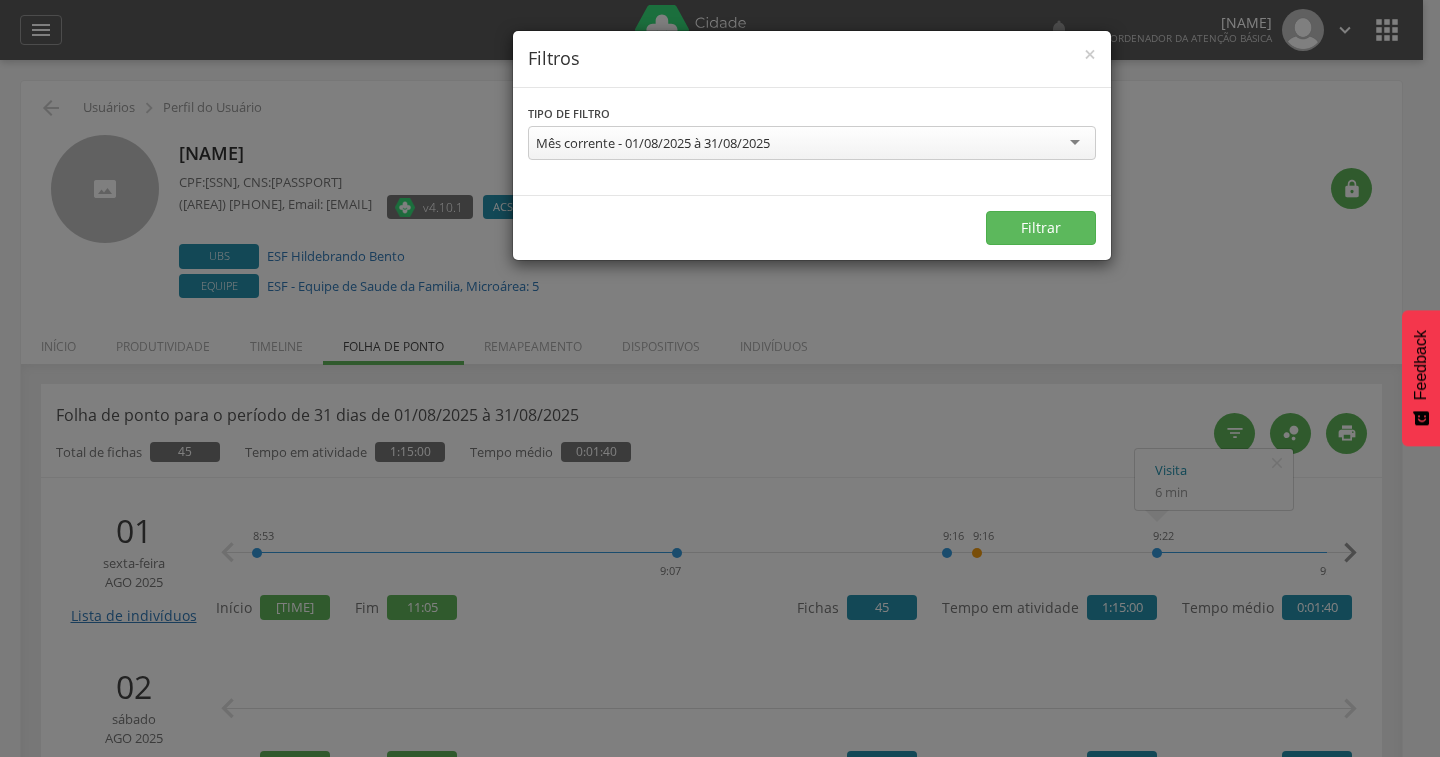 click on "Mês corrente - 01/08/2025 à 31/08/2025" at bounding box center (812, 143) 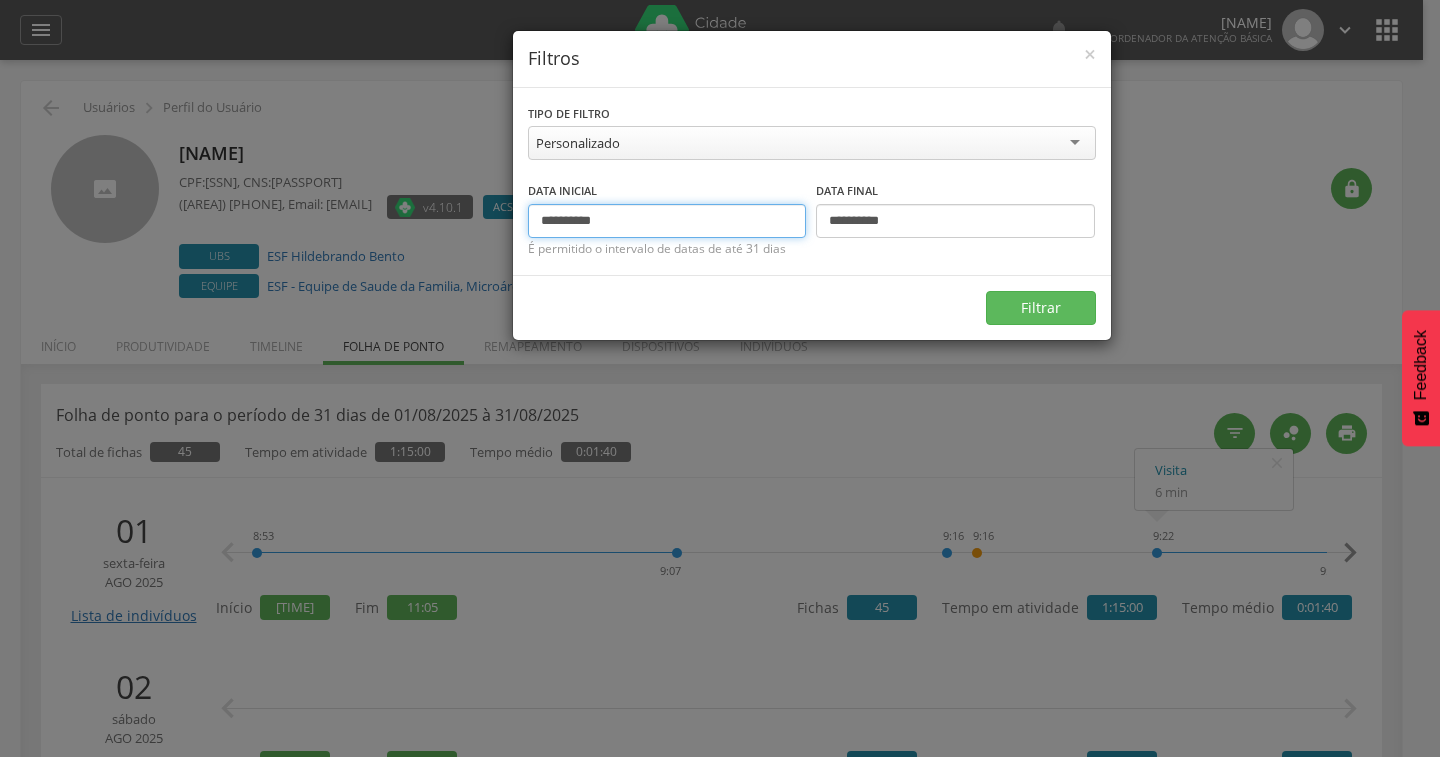 click on "**********" at bounding box center [667, 221] 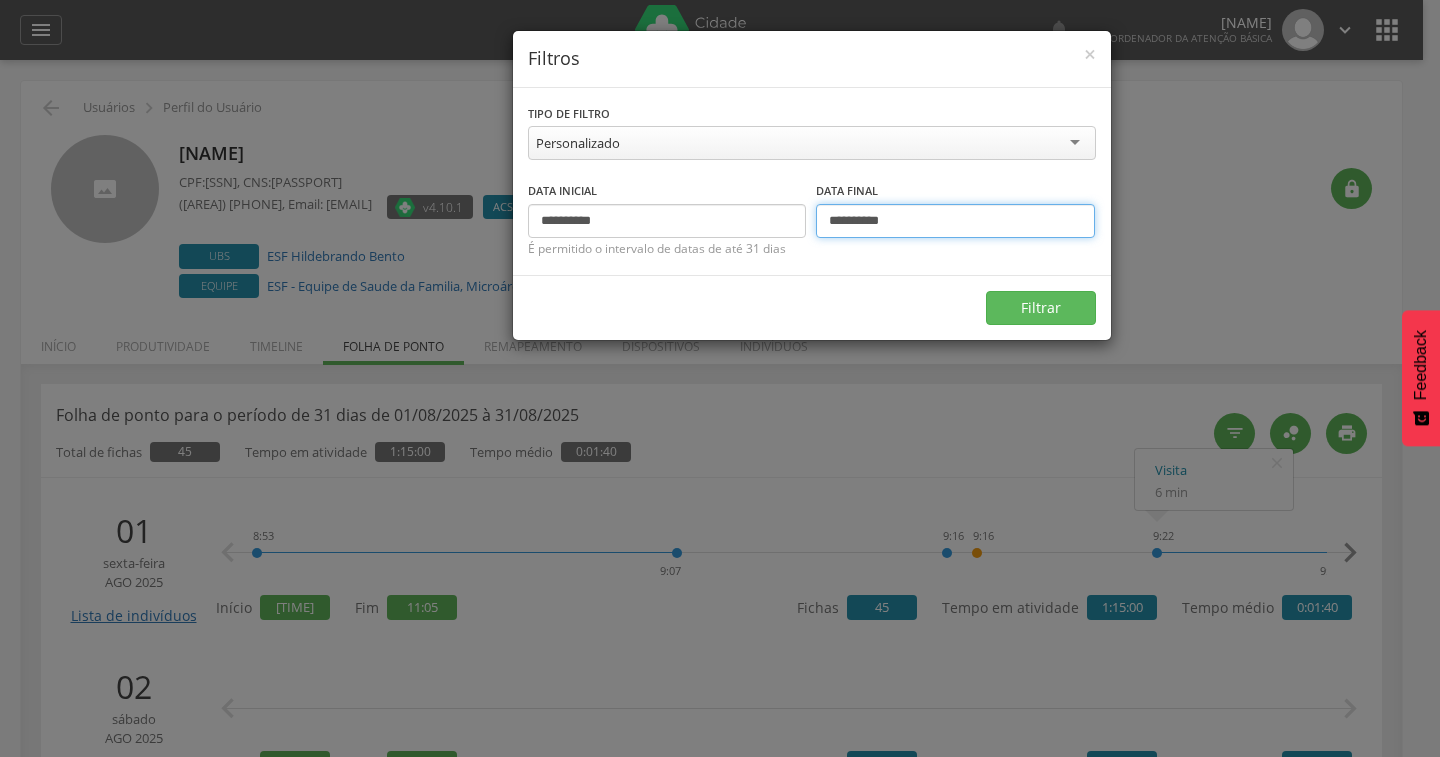 click on "**********" at bounding box center [955, 221] 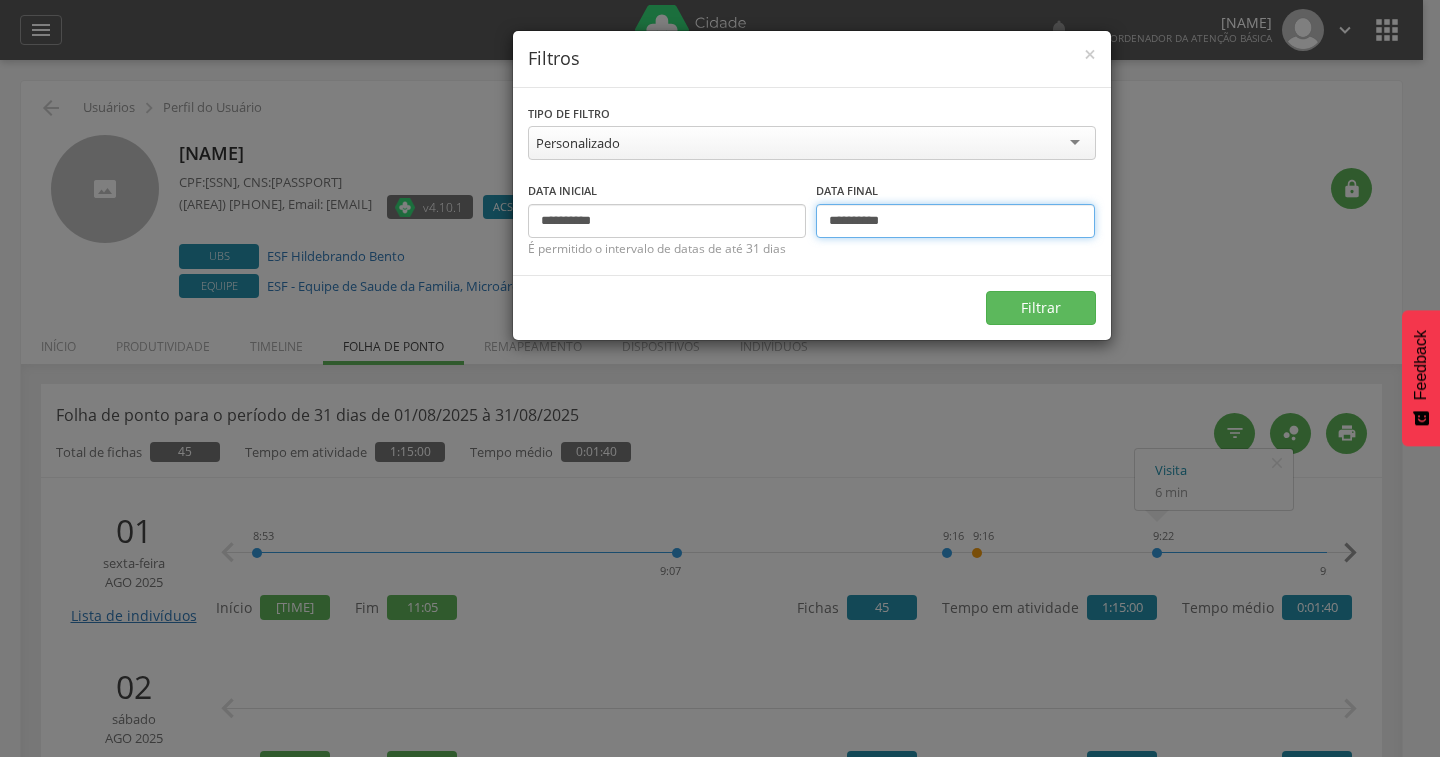 click on "**********" at bounding box center (955, 221) 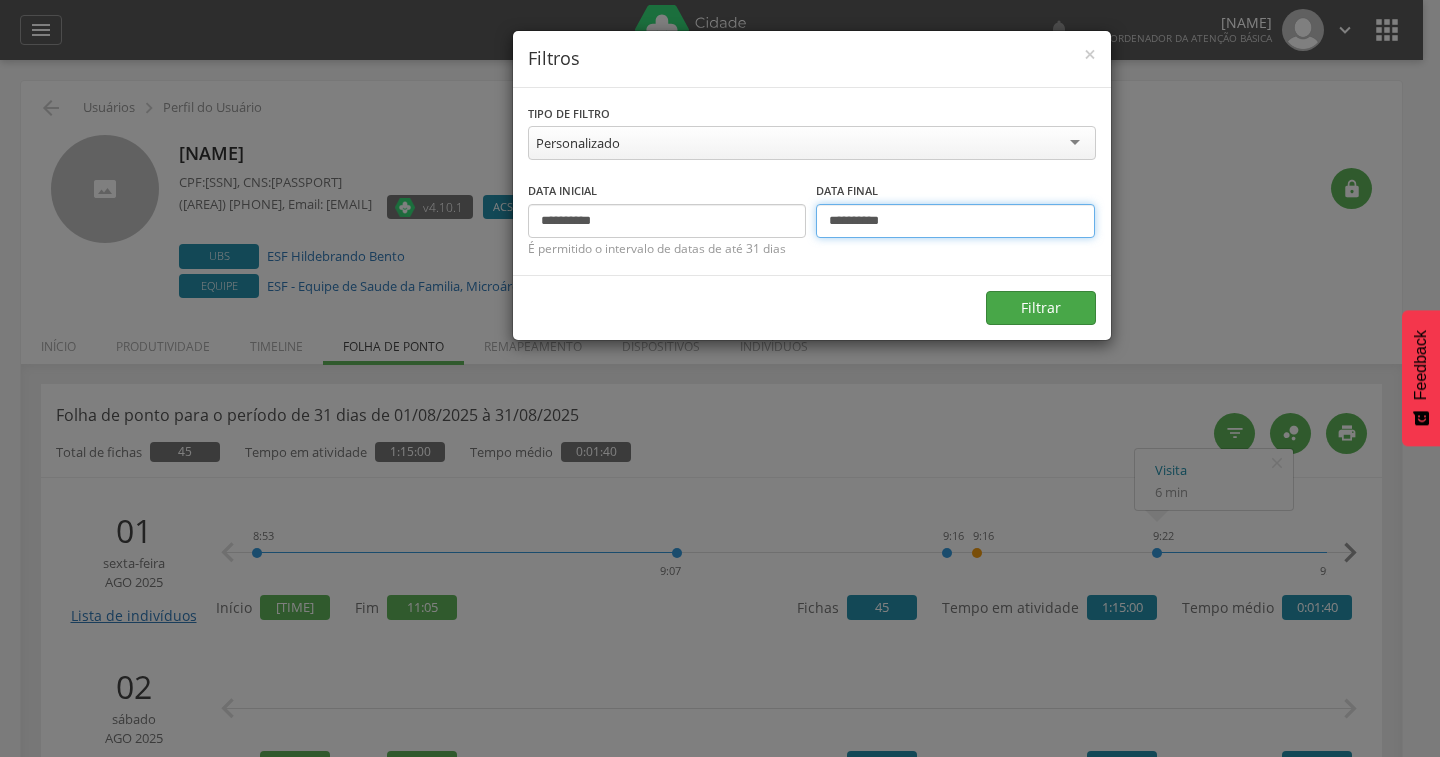 type on "**********" 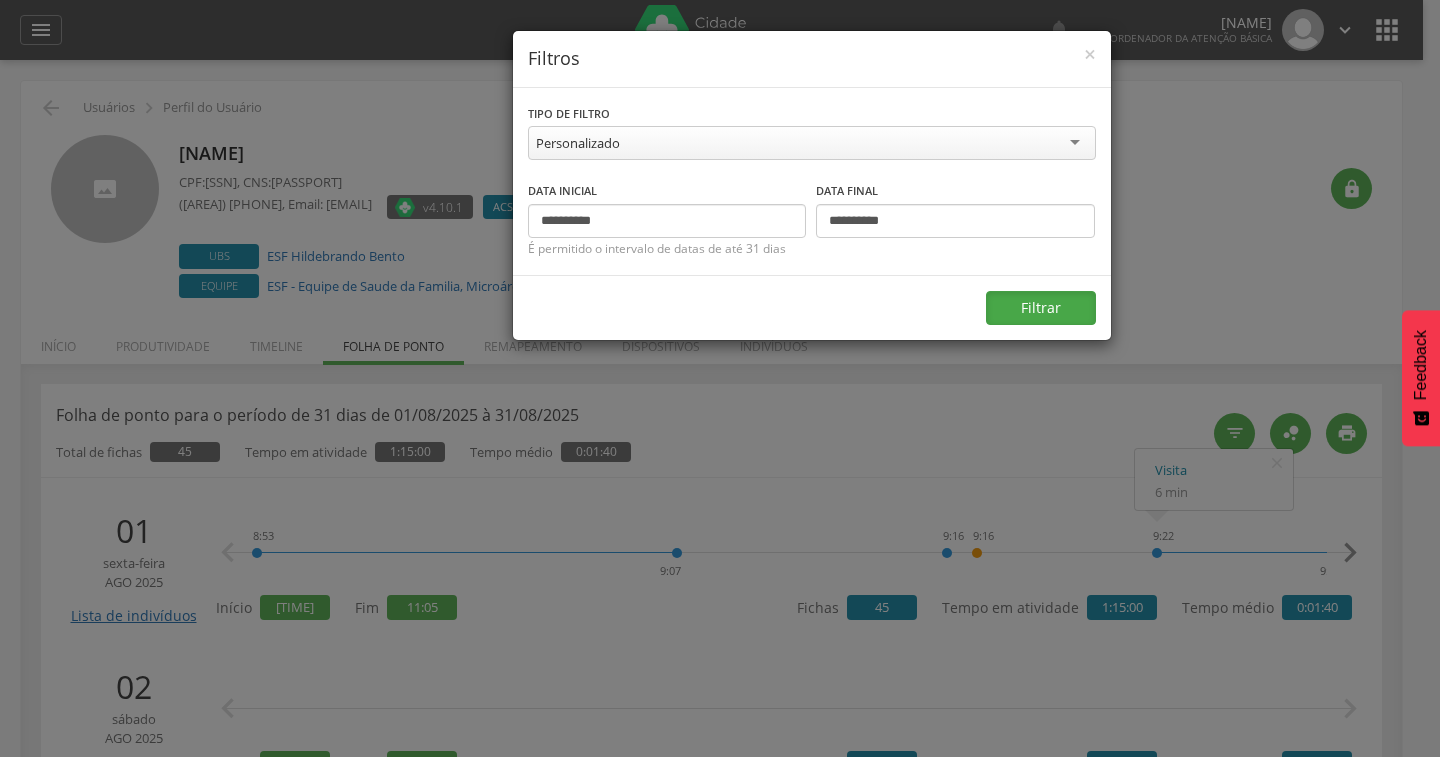 click on "Filtrar" at bounding box center [1041, 308] 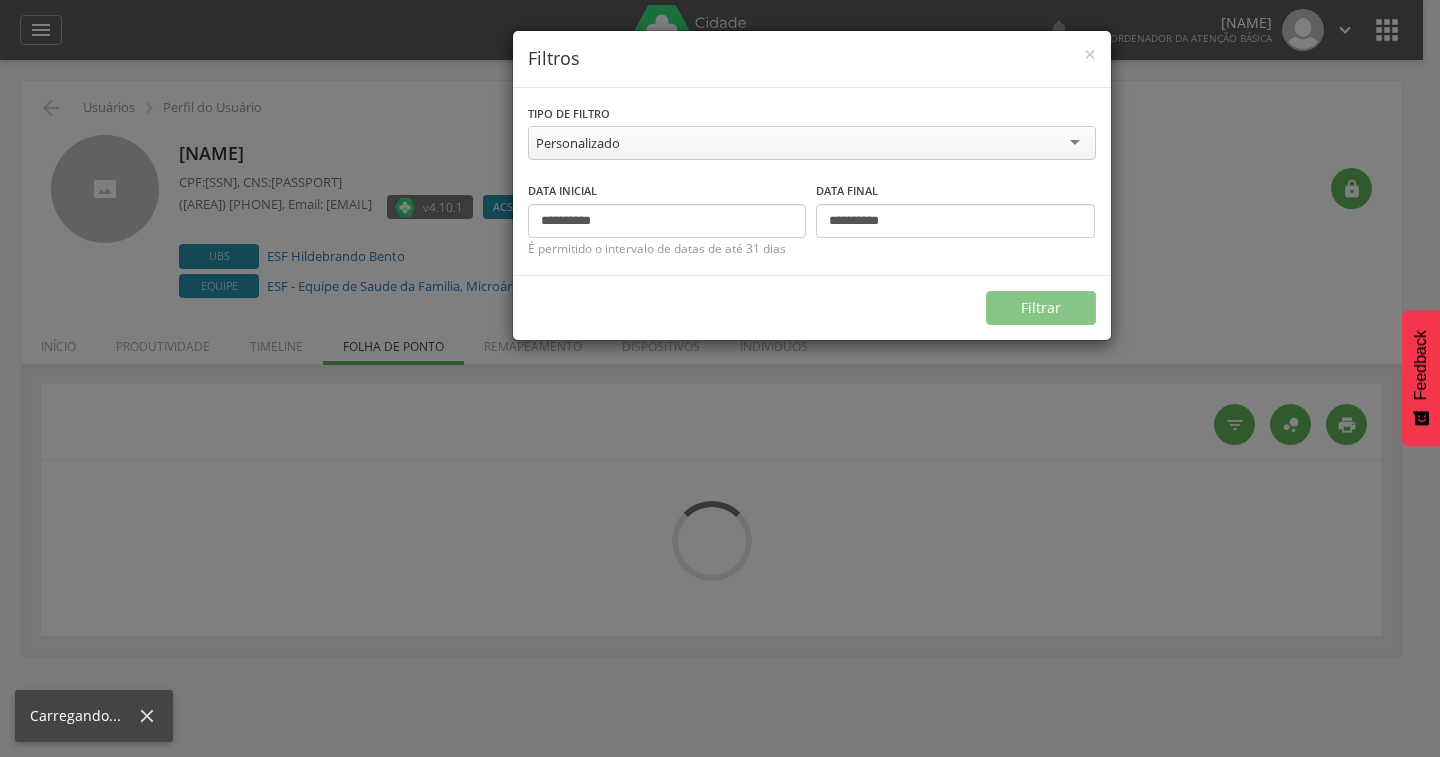 type on "**********" 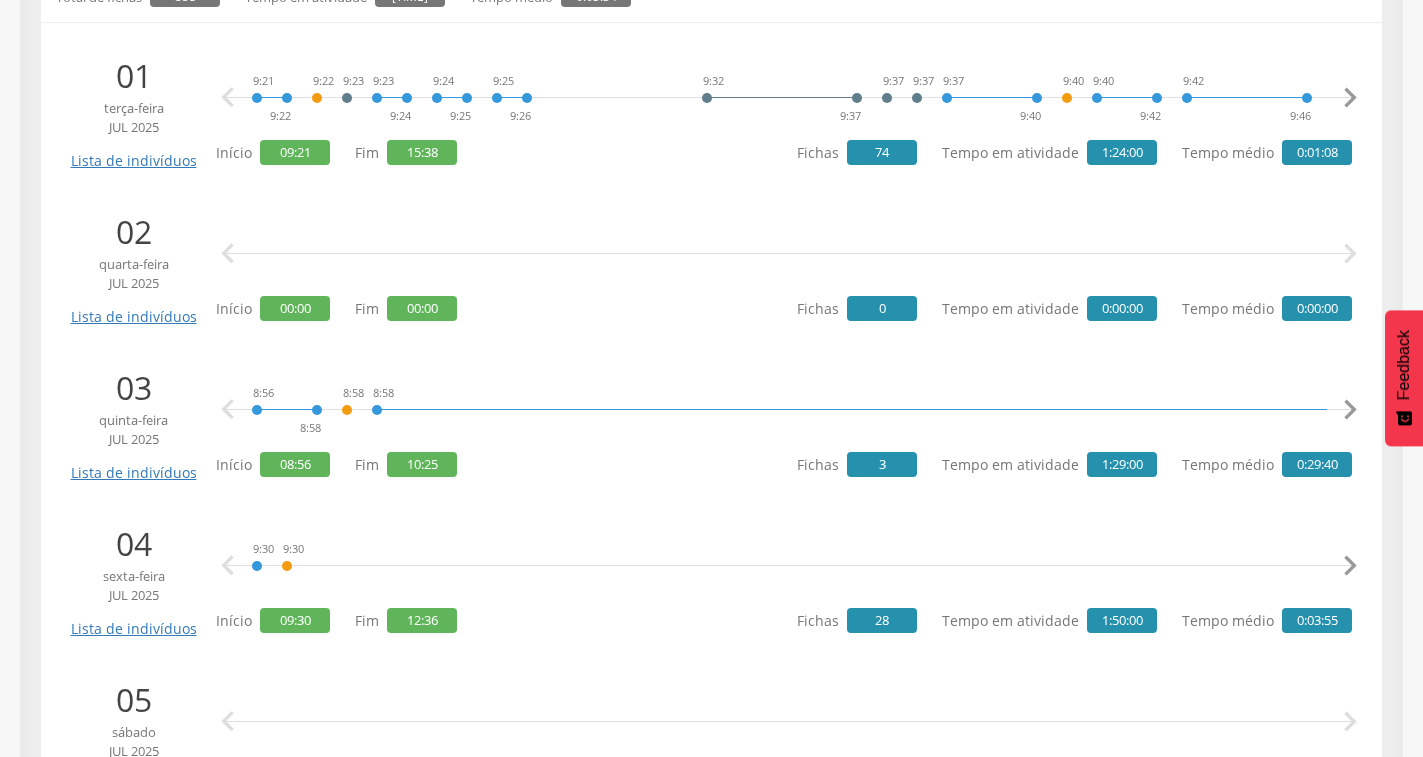 scroll, scrollTop: 0, scrollLeft: 0, axis: both 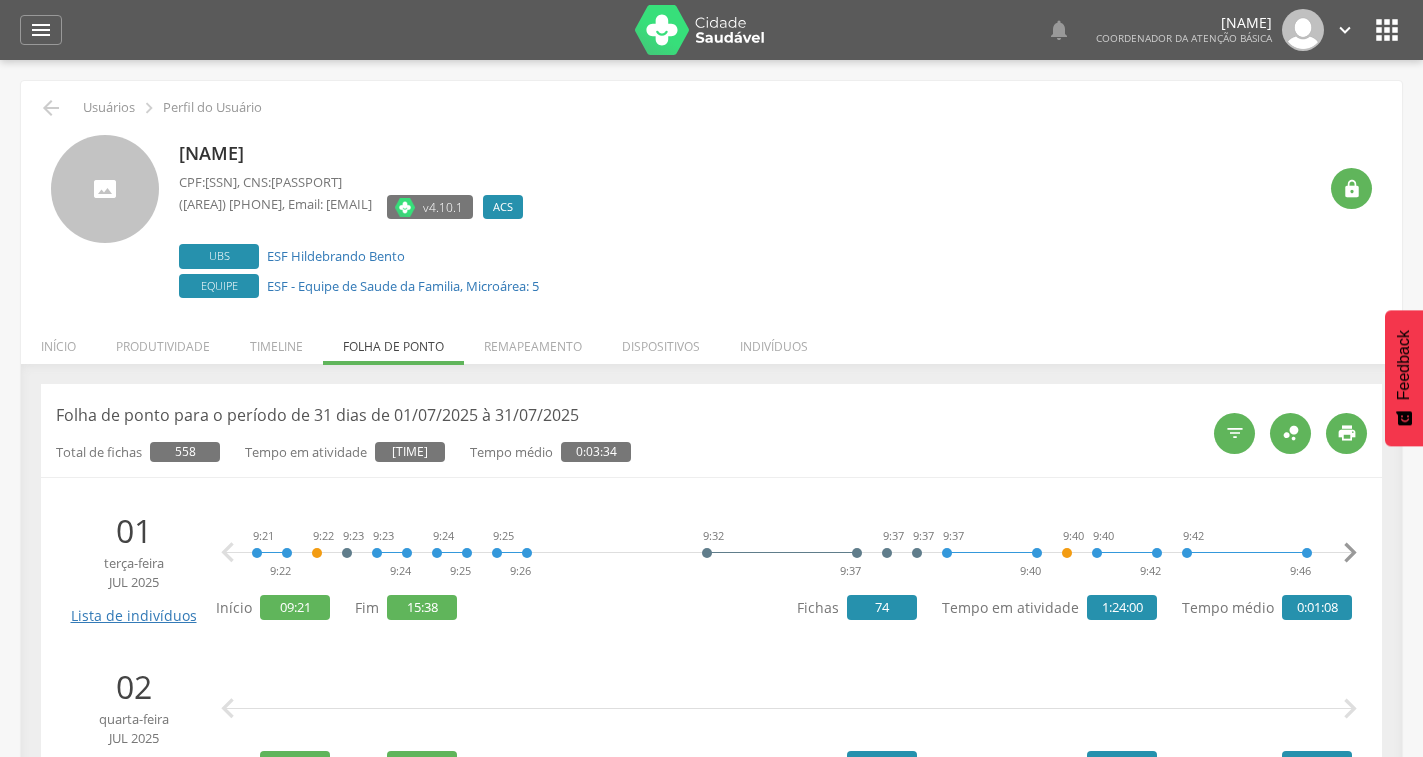 click on "" at bounding box center (1387, 30) 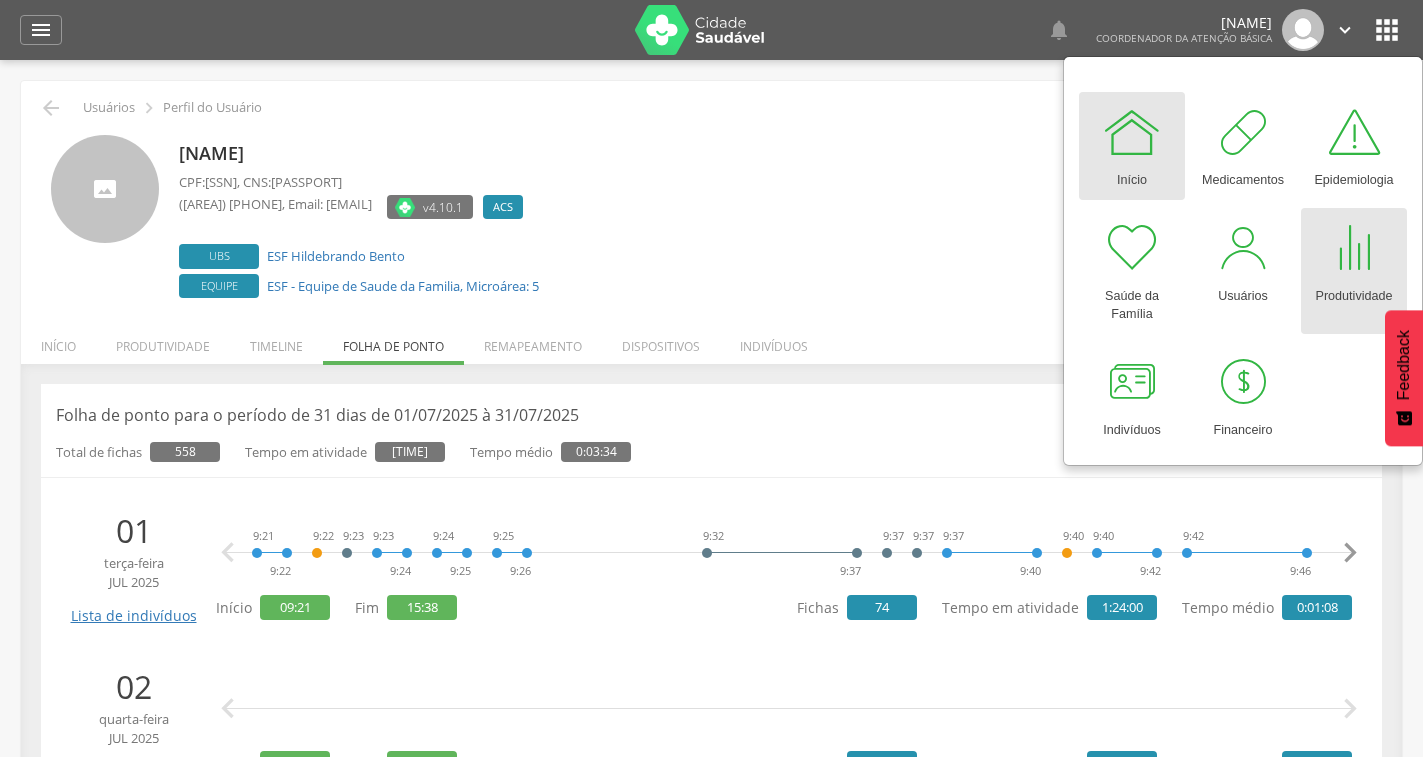 click at bounding box center (1354, 248) 